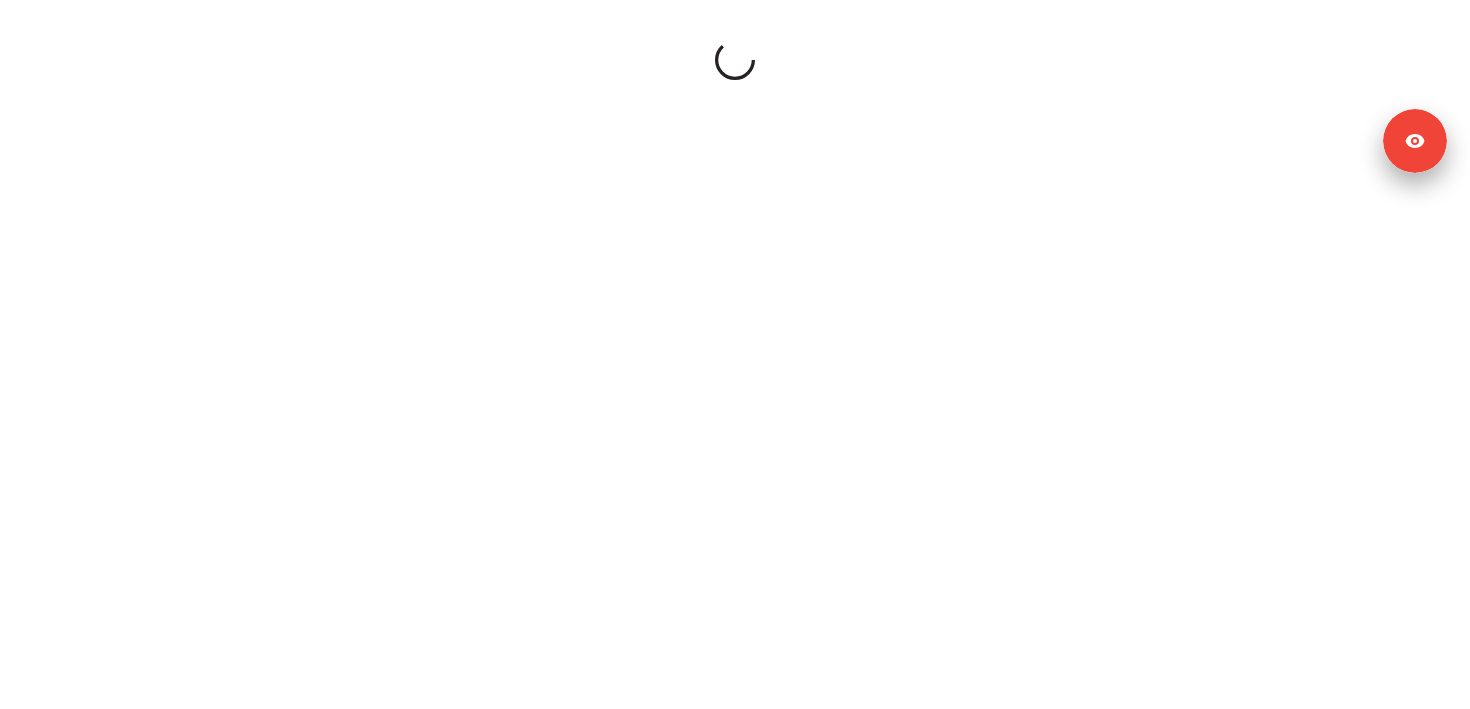 scroll, scrollTop: 0, scrollLeft: 0, axis: both 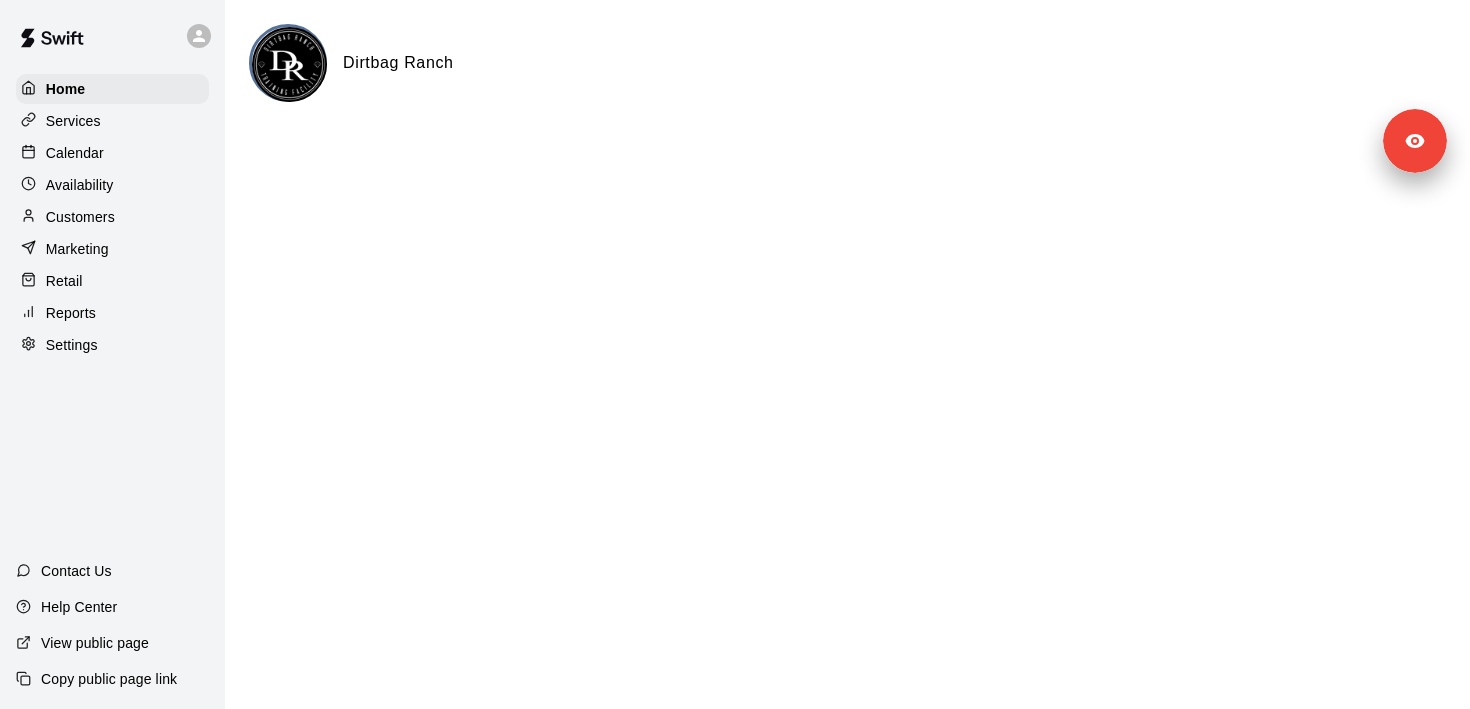 click on "Settings" at bounding box center [112, 345] 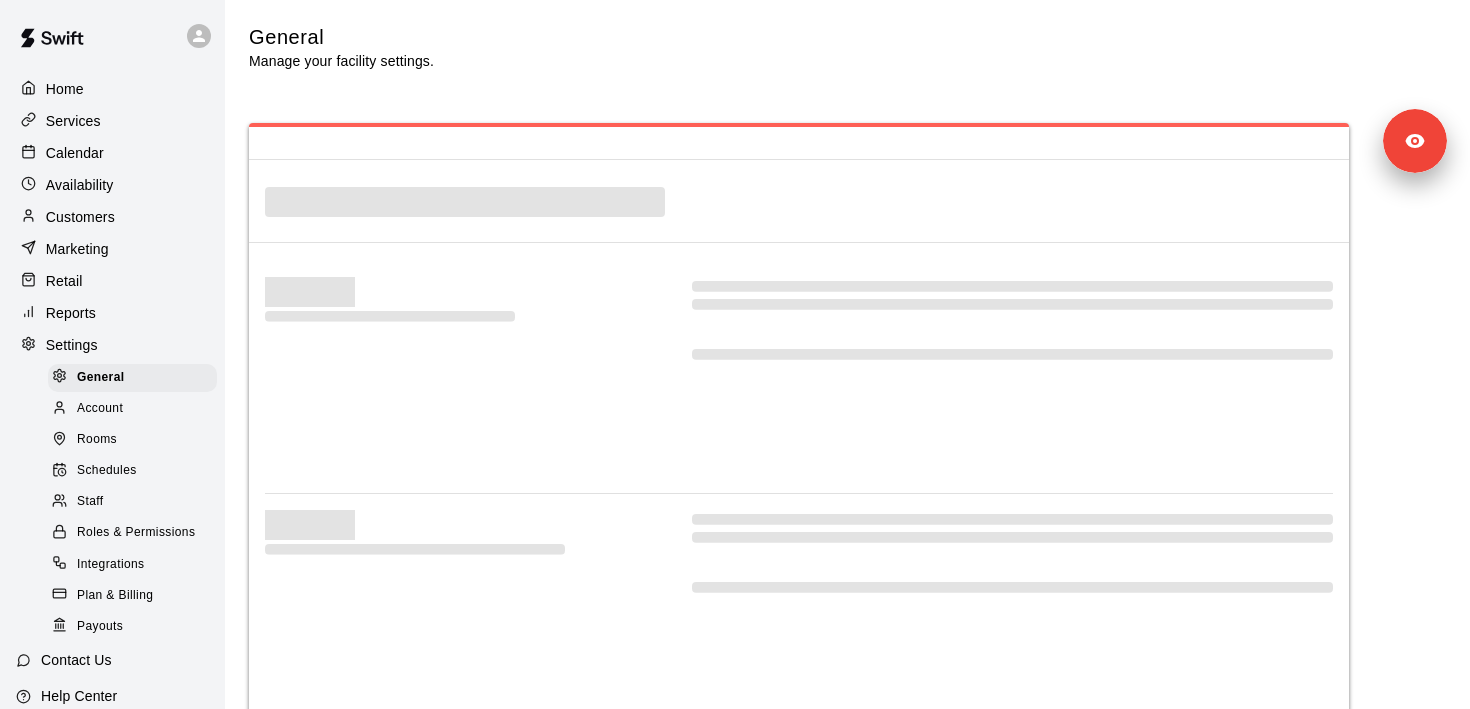 select on "**" 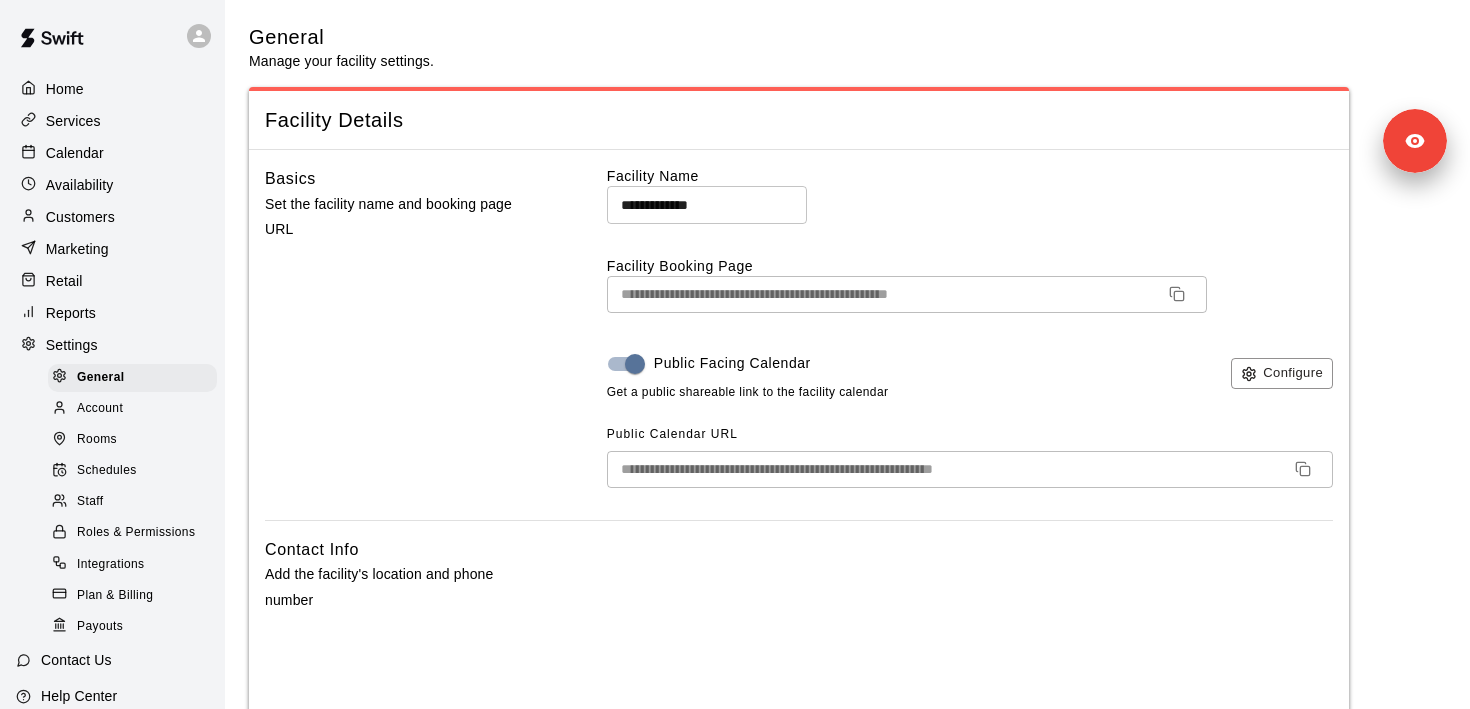click on "Reports" at bounding box center [112, 313] 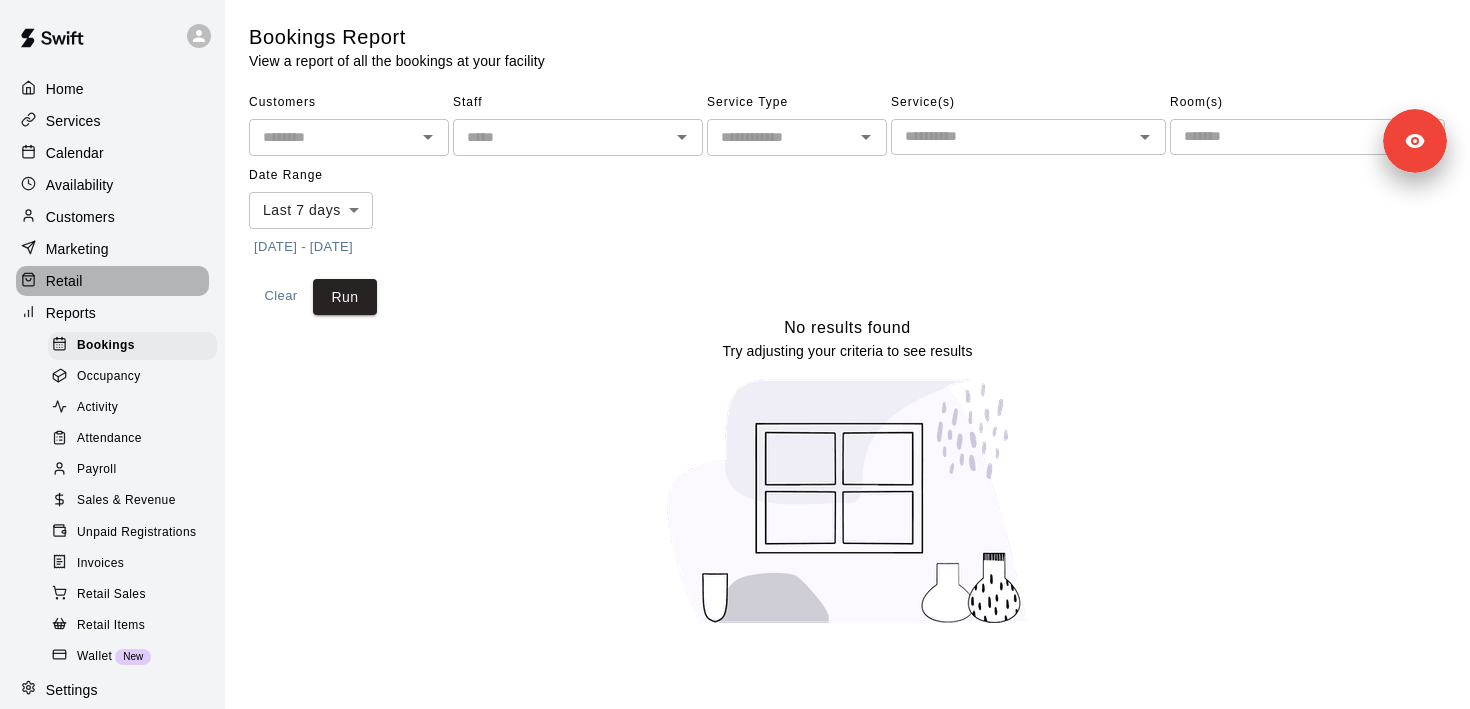 click on "Retail" at bounding box center (112, 281) 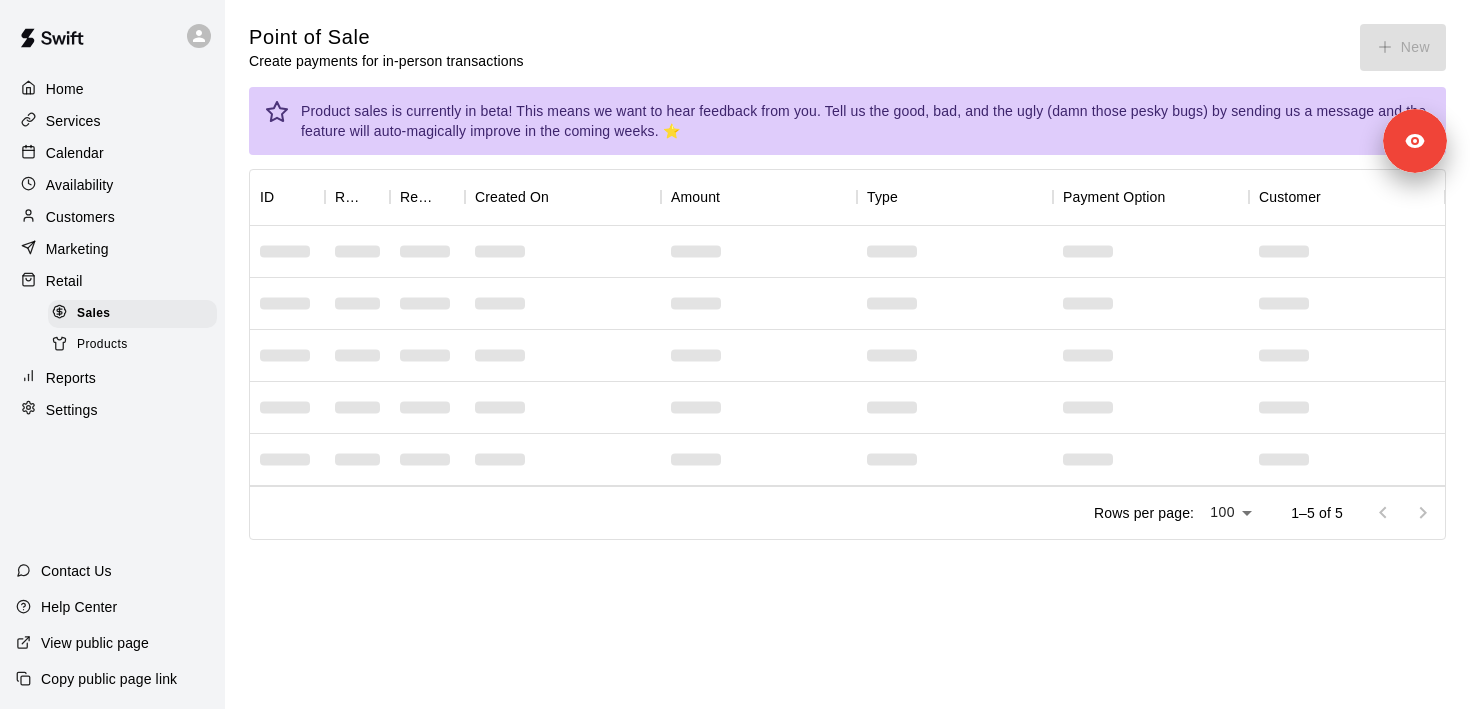 click on "Marketing" at bounding box center [112, 249] 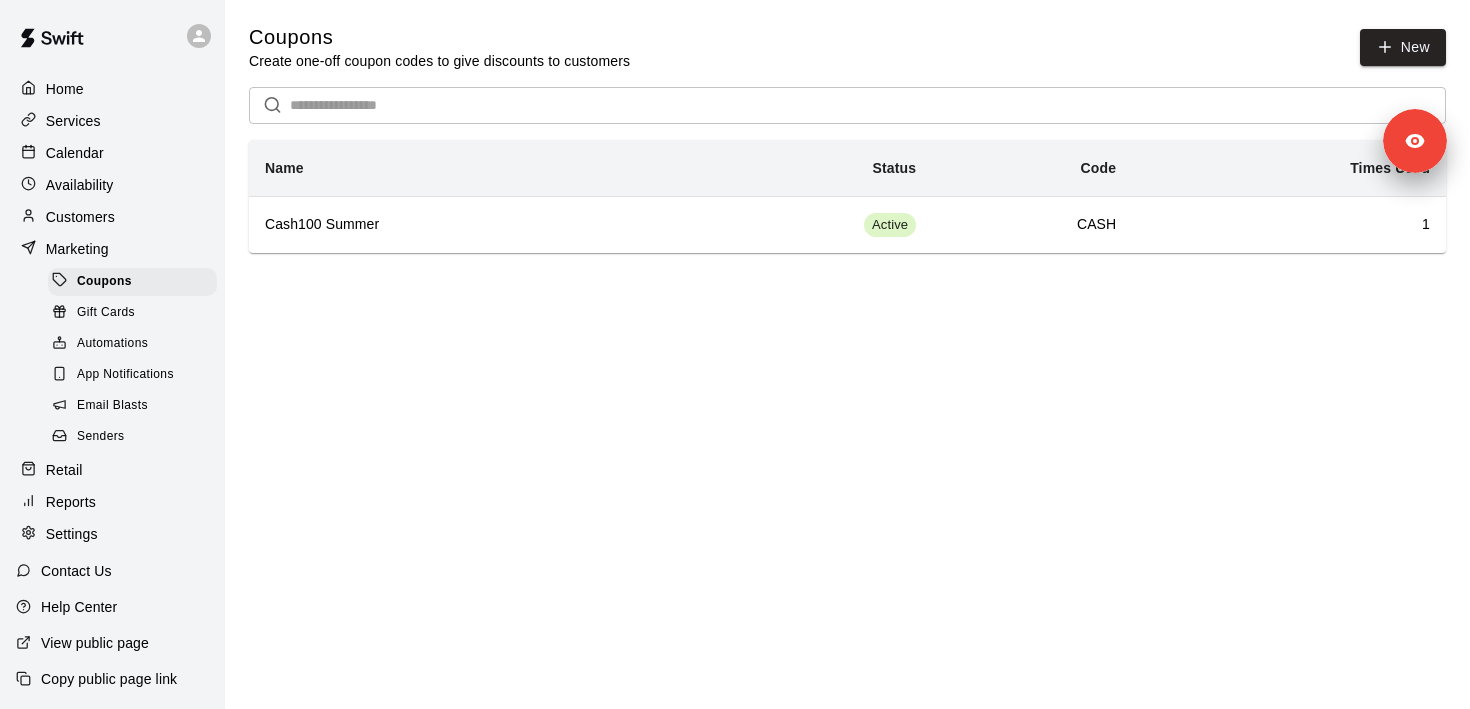 click on "Customers" at bounding box center [112, 217] 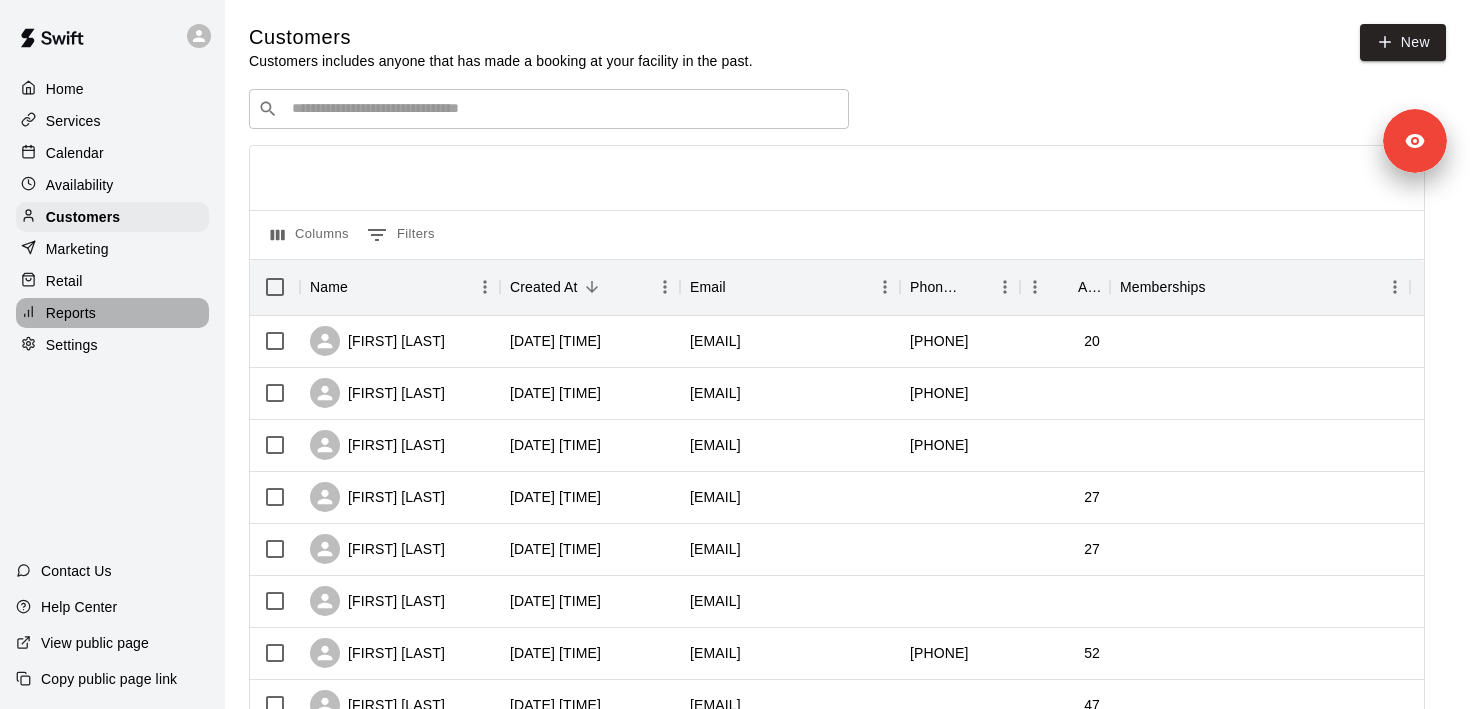 click on "Reports" at bounding box center (112, 313) 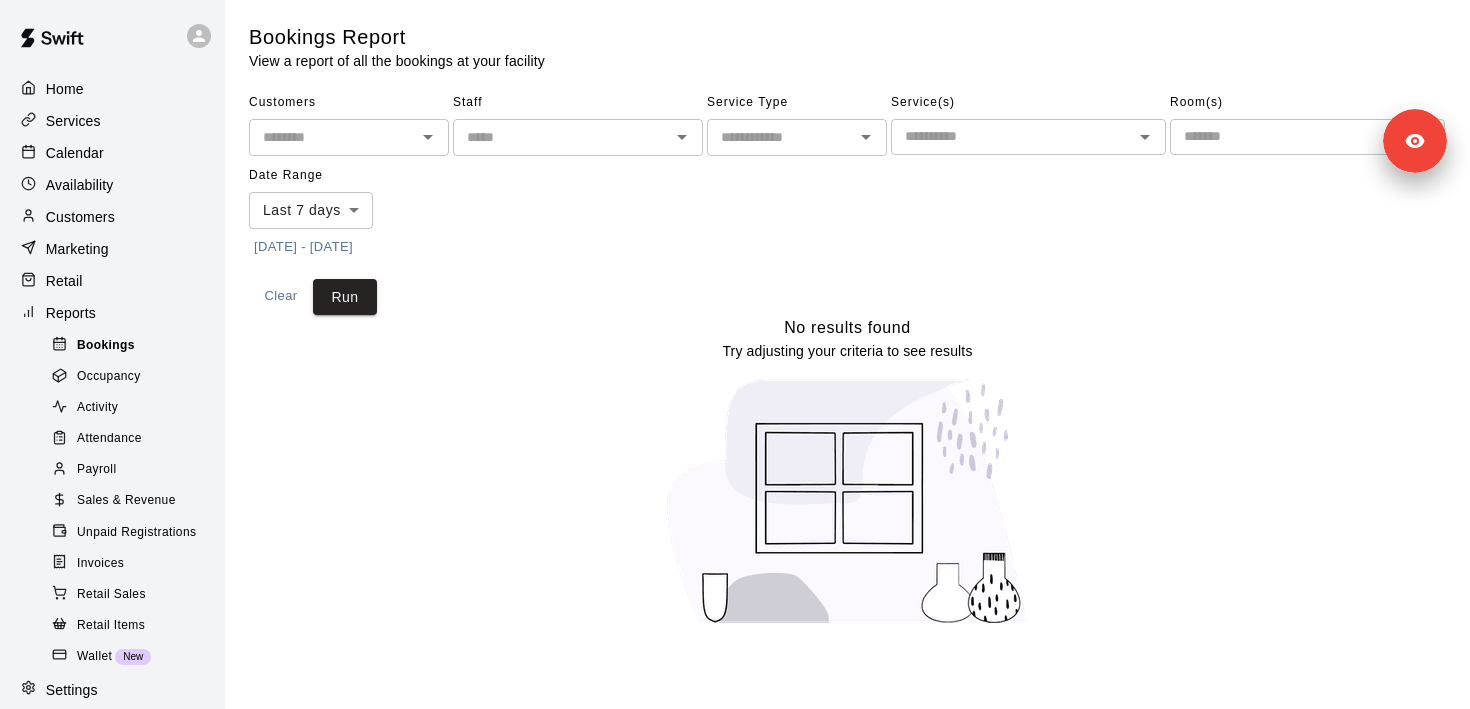 drag, startPoint x: 122, startPoint y: 328, endPoint x: 121, endPoint y: 344, distance: 16.03122 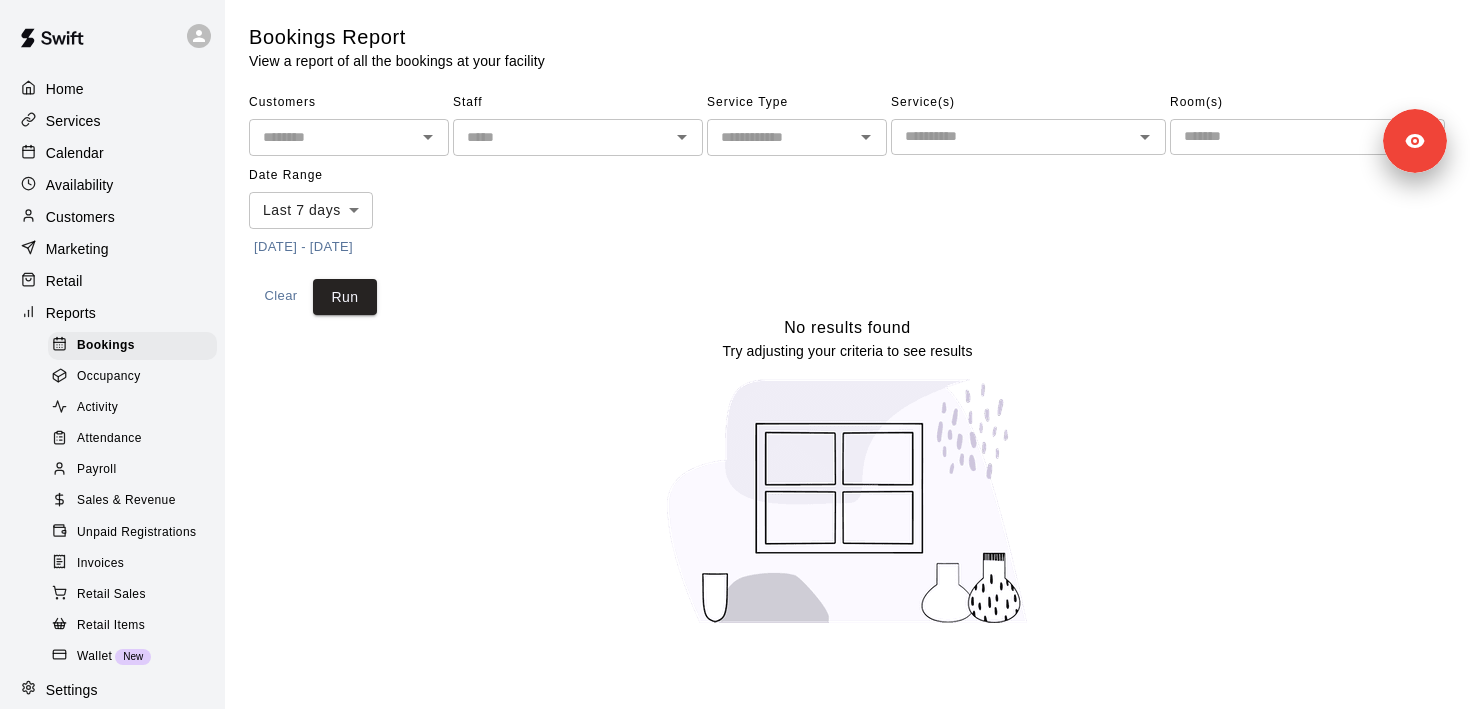 click on "Reports" at bounding box center (112, 313) 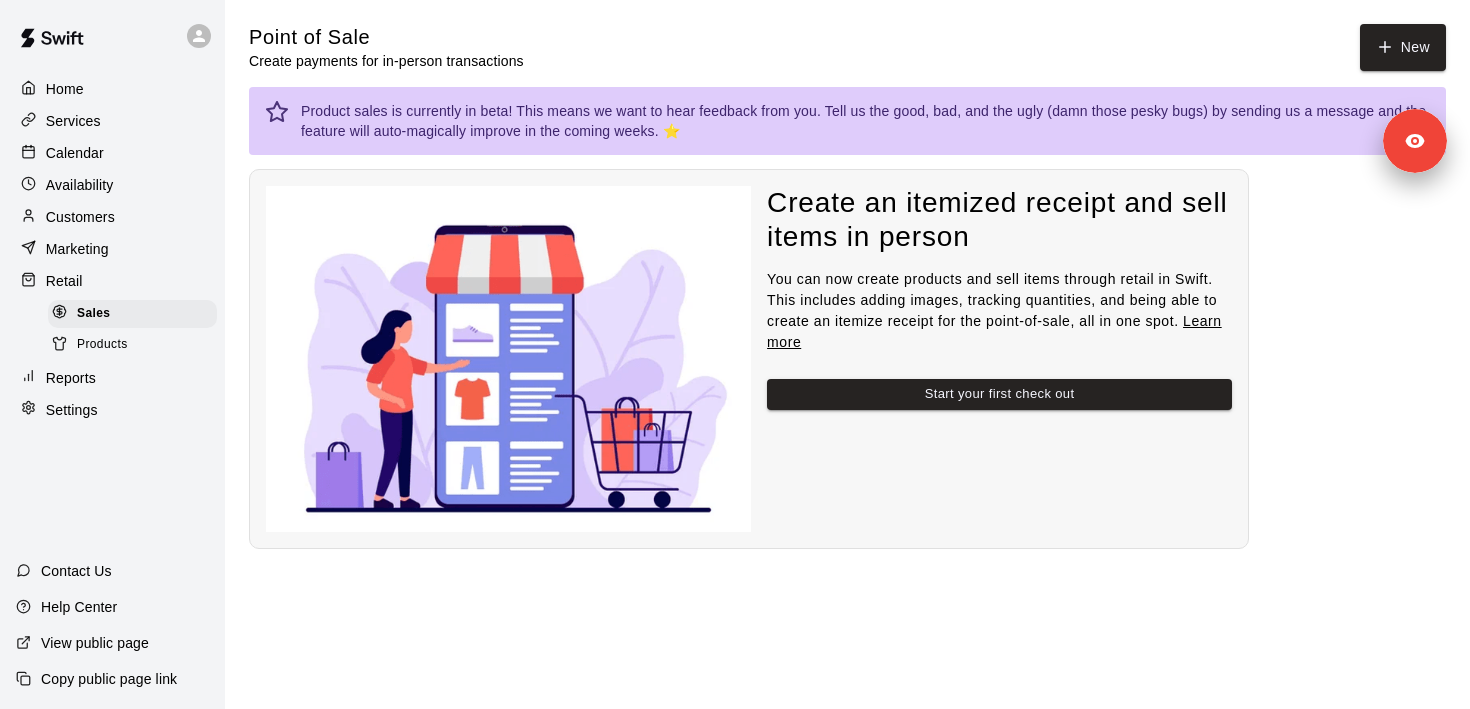 click on "Settings" at bounding box center (112, 410) 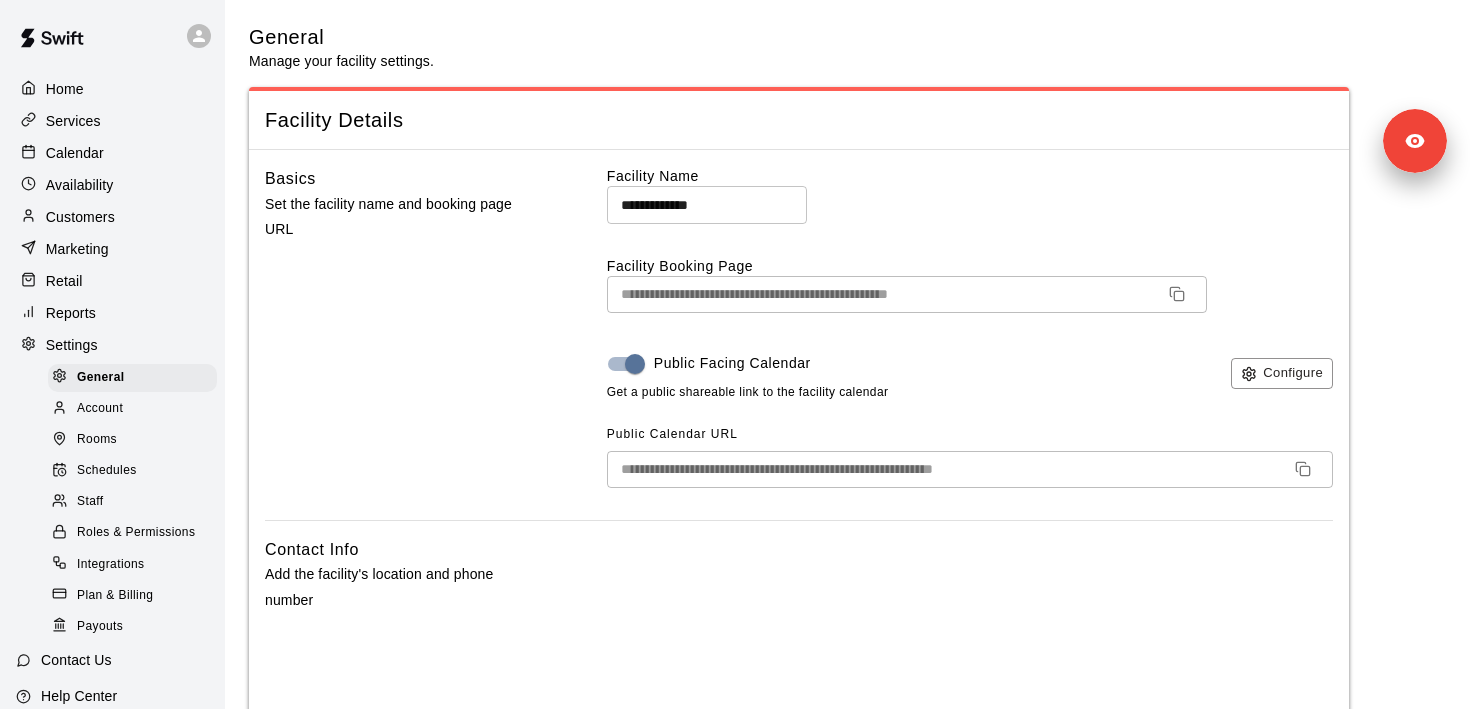 click on "Staff" at bounding box center (90, 502) 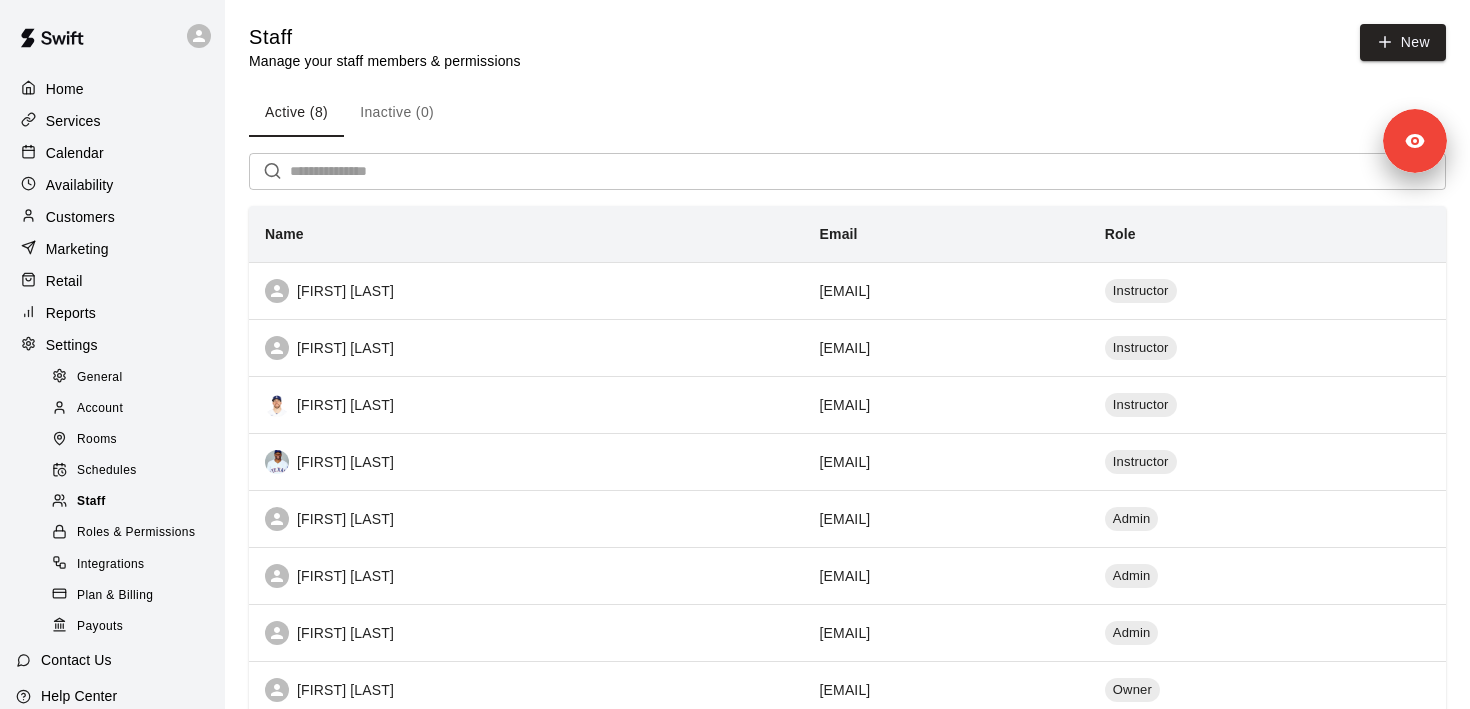 click on "Staff" at bounding box center [132, 502] 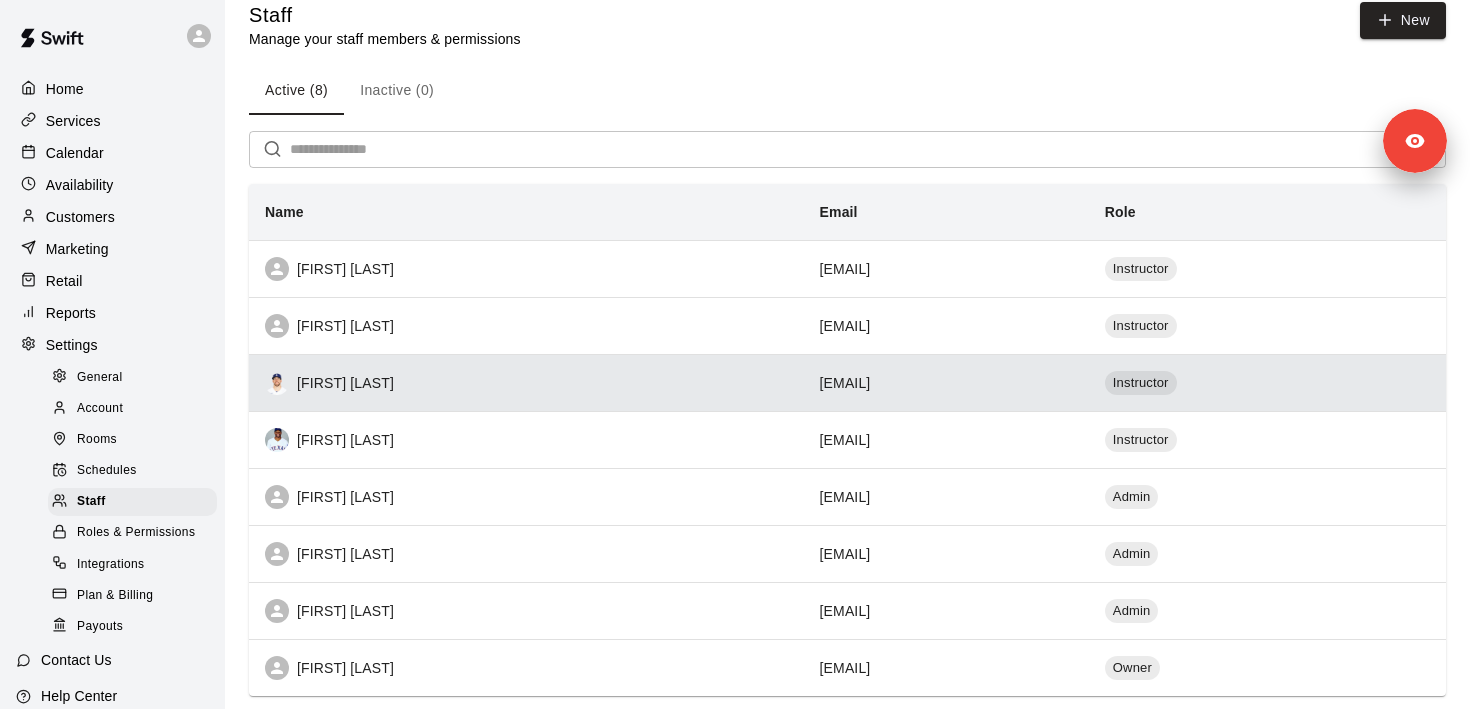 scroll, scrollTop: 118, scrollLeft: 0, axis: vertical 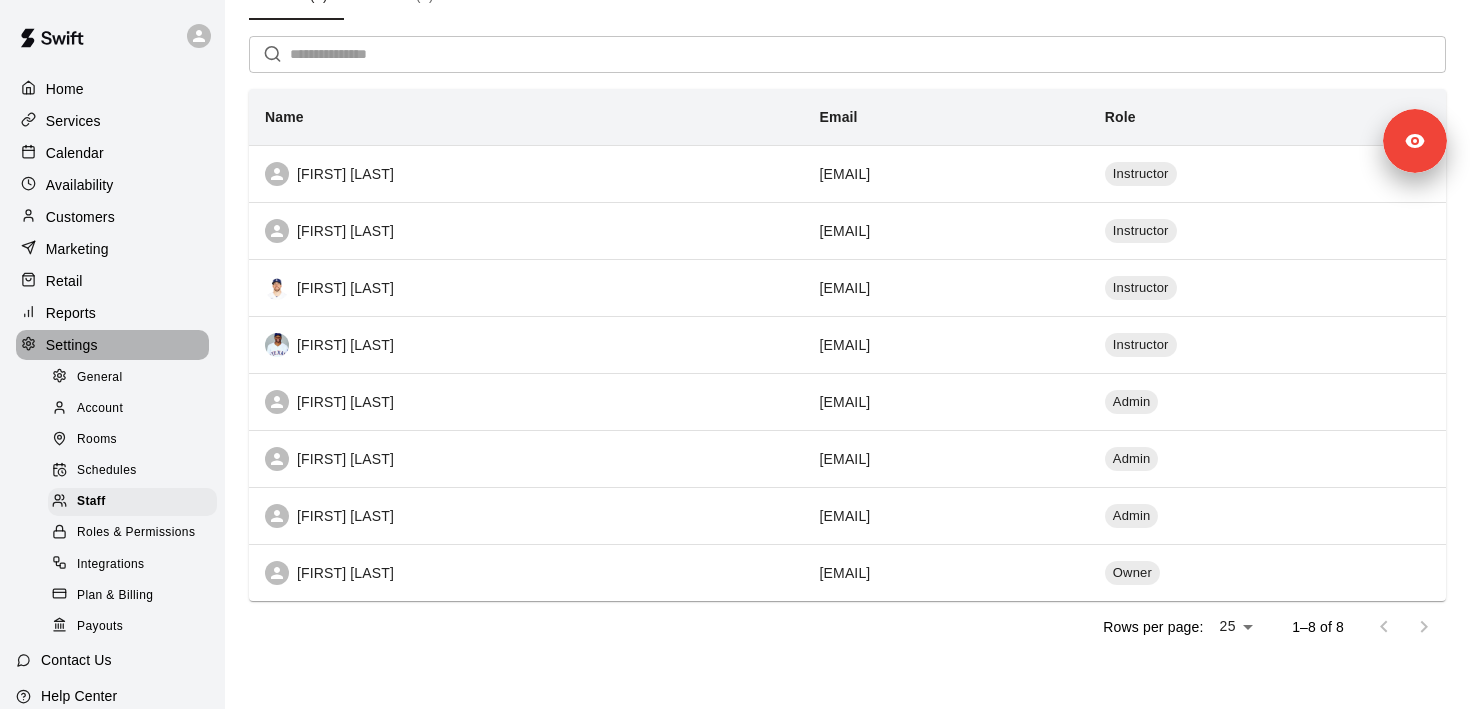 click on "Settings" at bounding box center [72, 345] 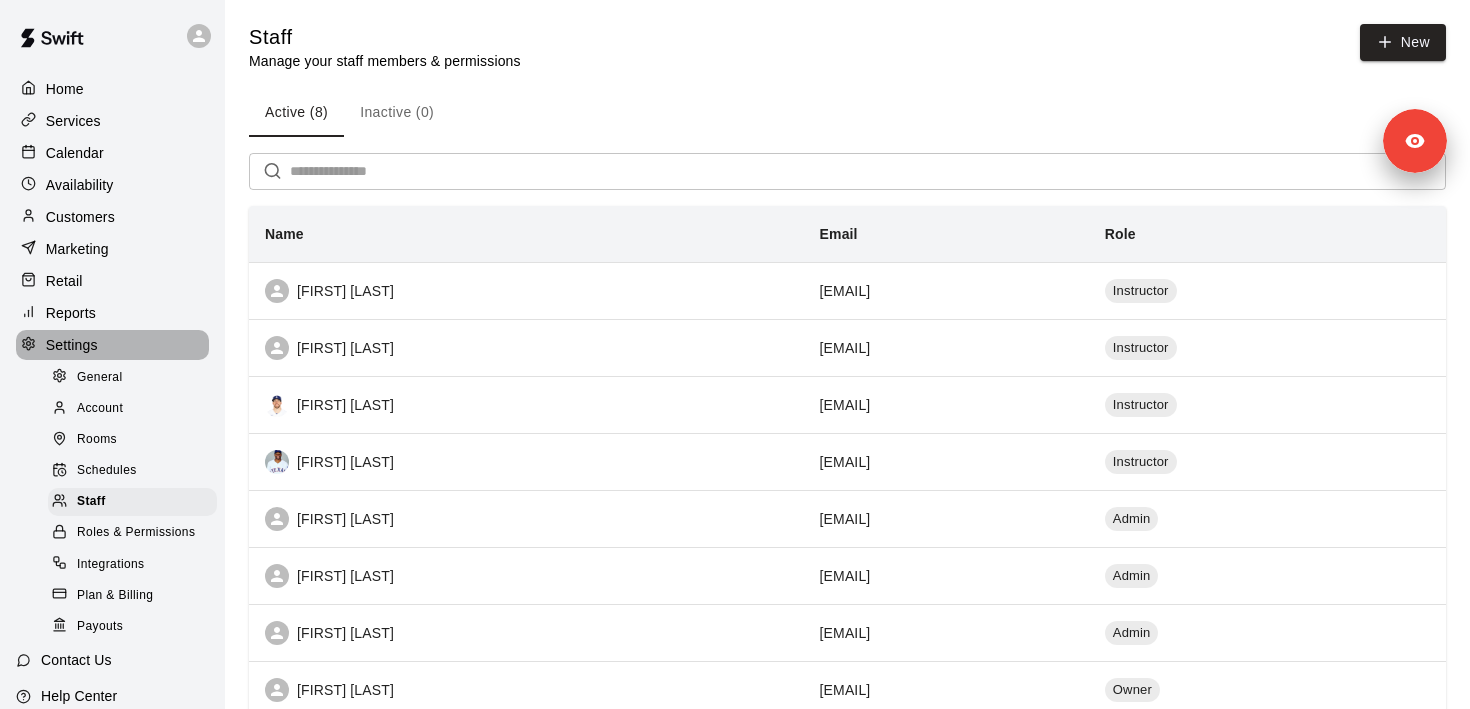 select on "**" 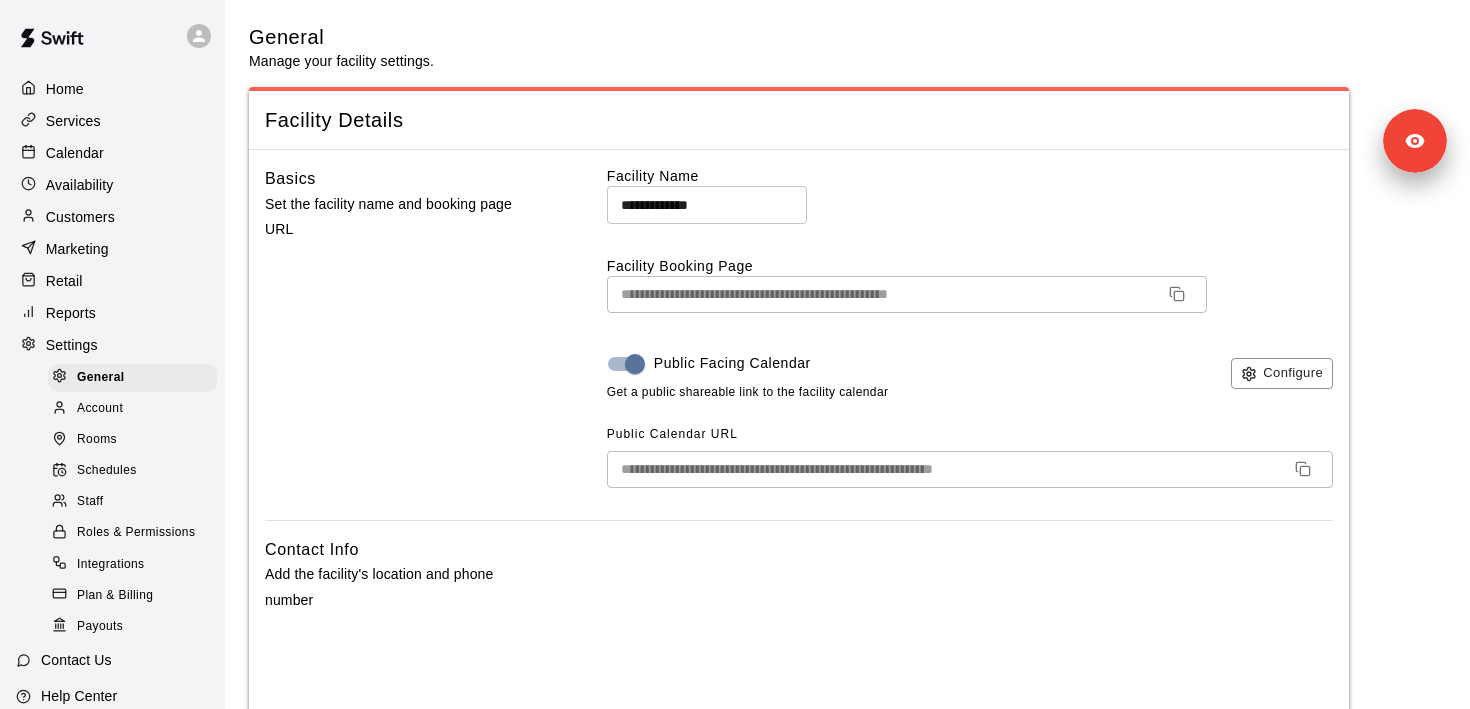 click on "Home Services Calendar Availability Customers Marketing Retail Reports Settings General Account Rooms Schedules Staff Roles & Permissions Integrations Plan & Billing Payouts" at bounding box center (112, 357) 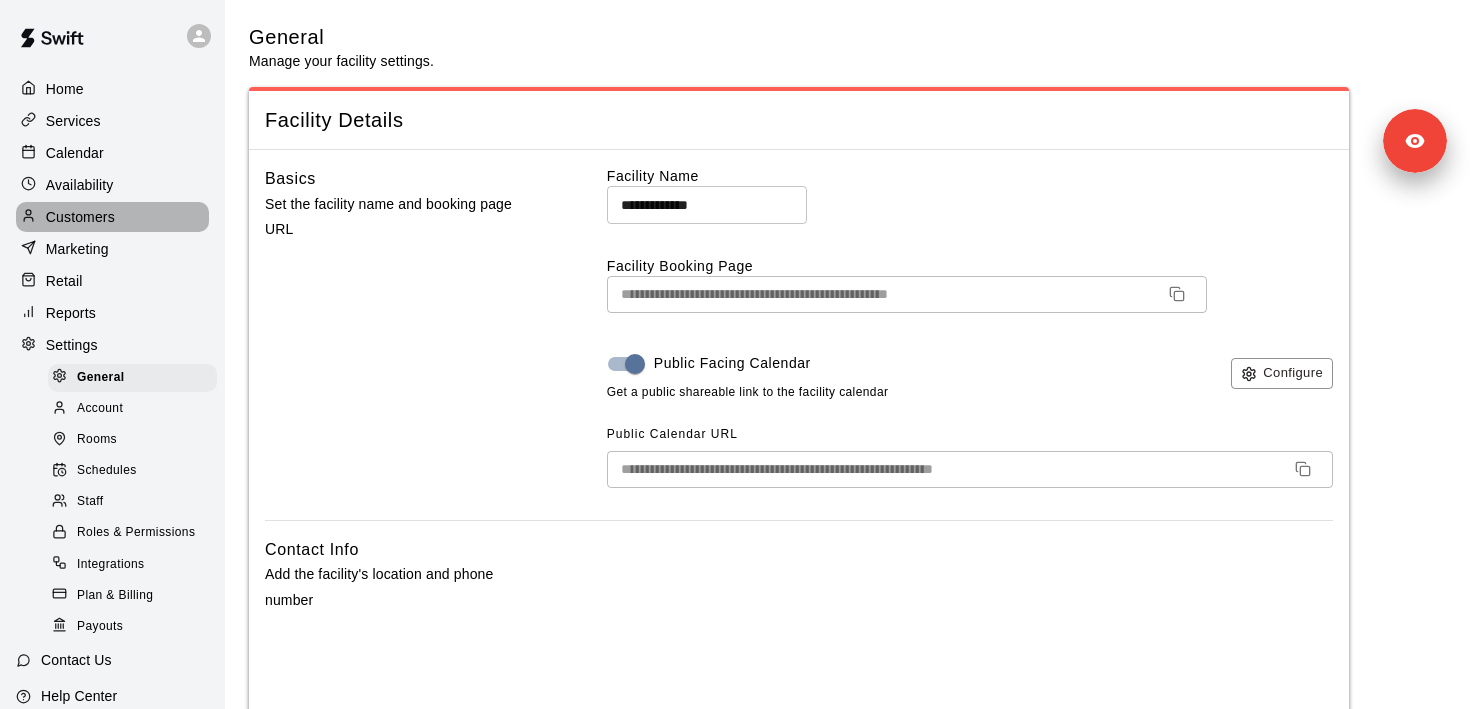 click on "Customers" at bounding box center (80, 217) 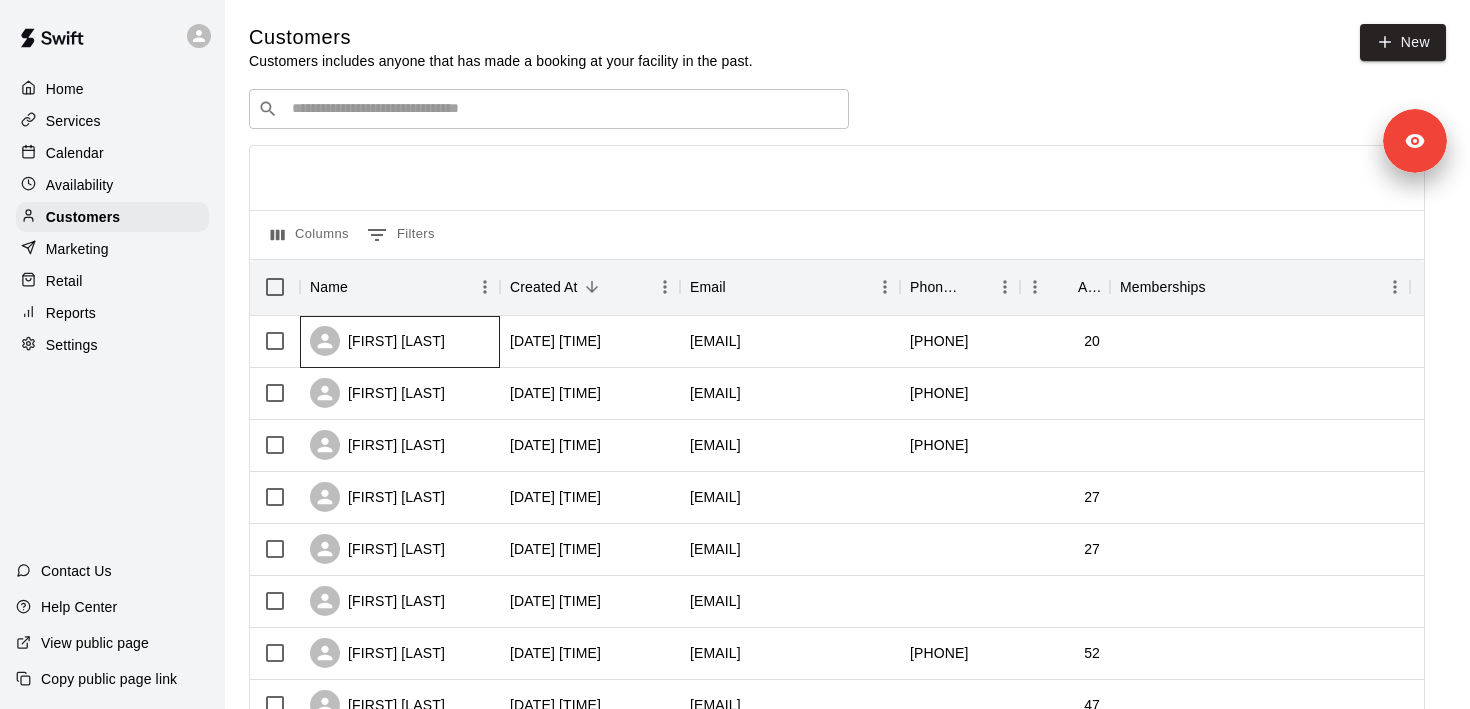 click on "[FIRST] [LAST]" at bounding box center (377, 341) 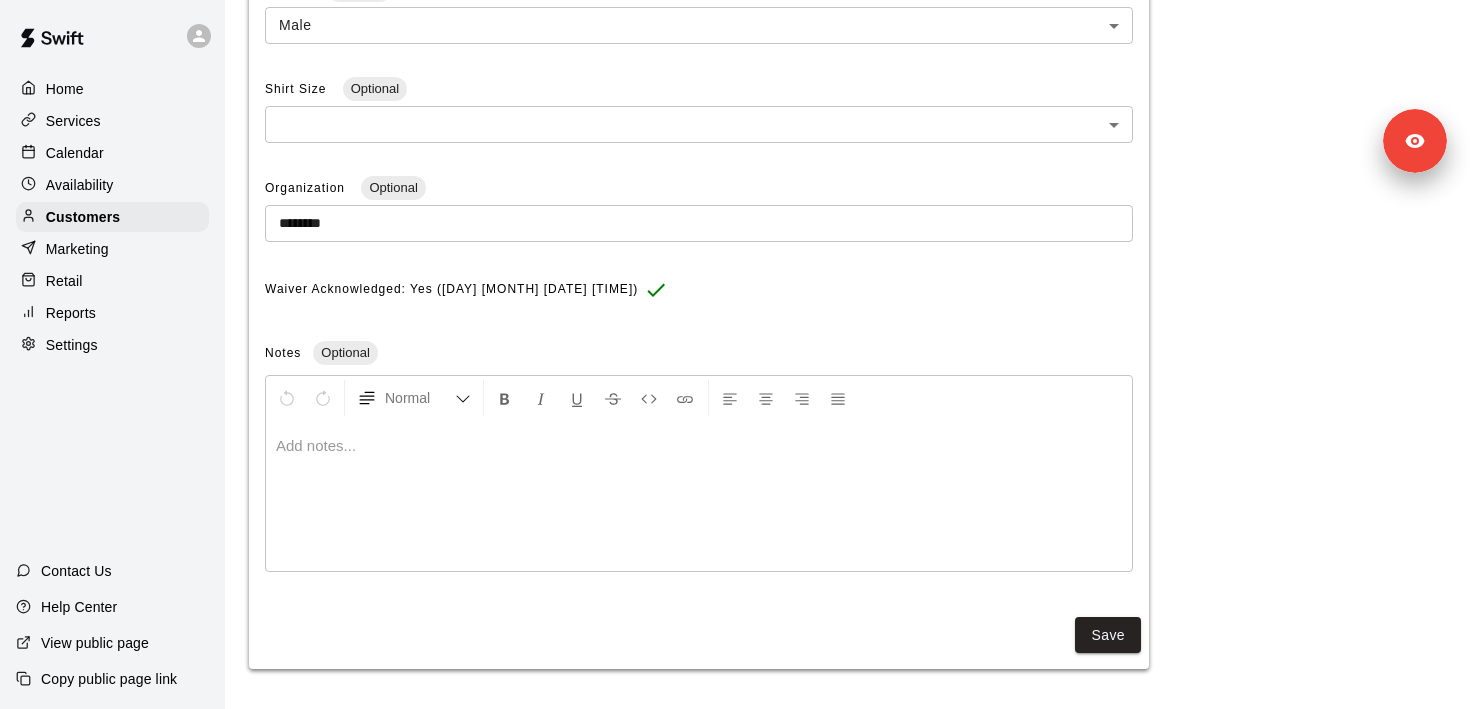 scroll, scrollTop: 0, scrollLeft: 0, axis: both 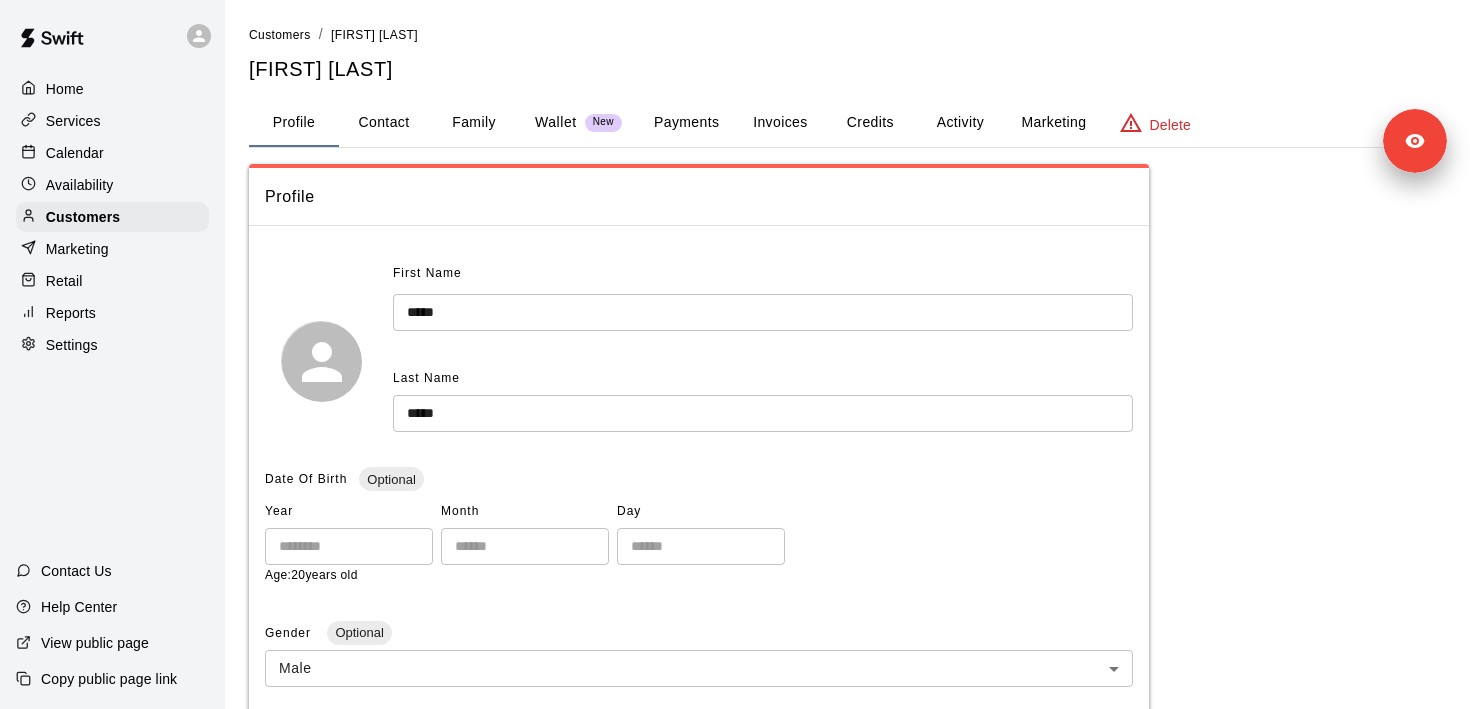 click on "Contact" at bounding box center (384, 123) 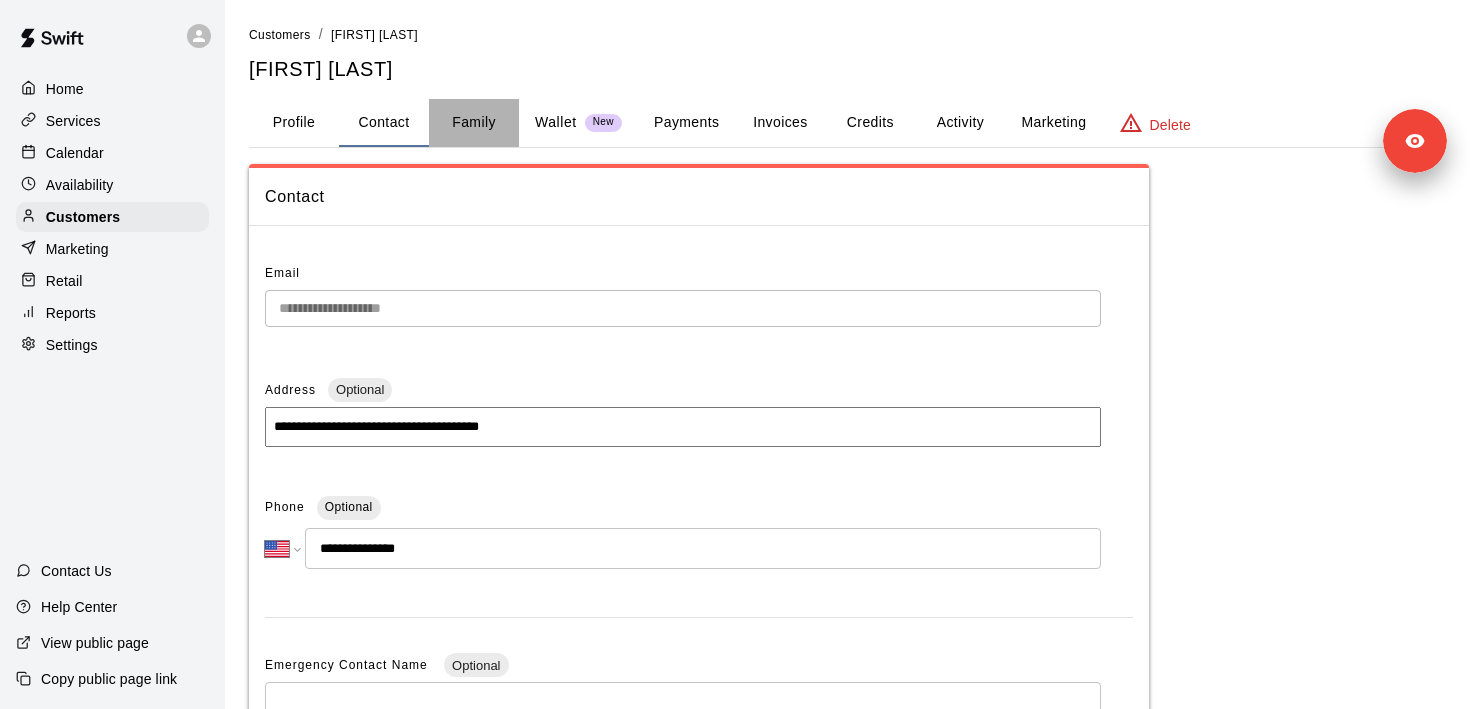click on "Family" at bounding box center (474, 123) 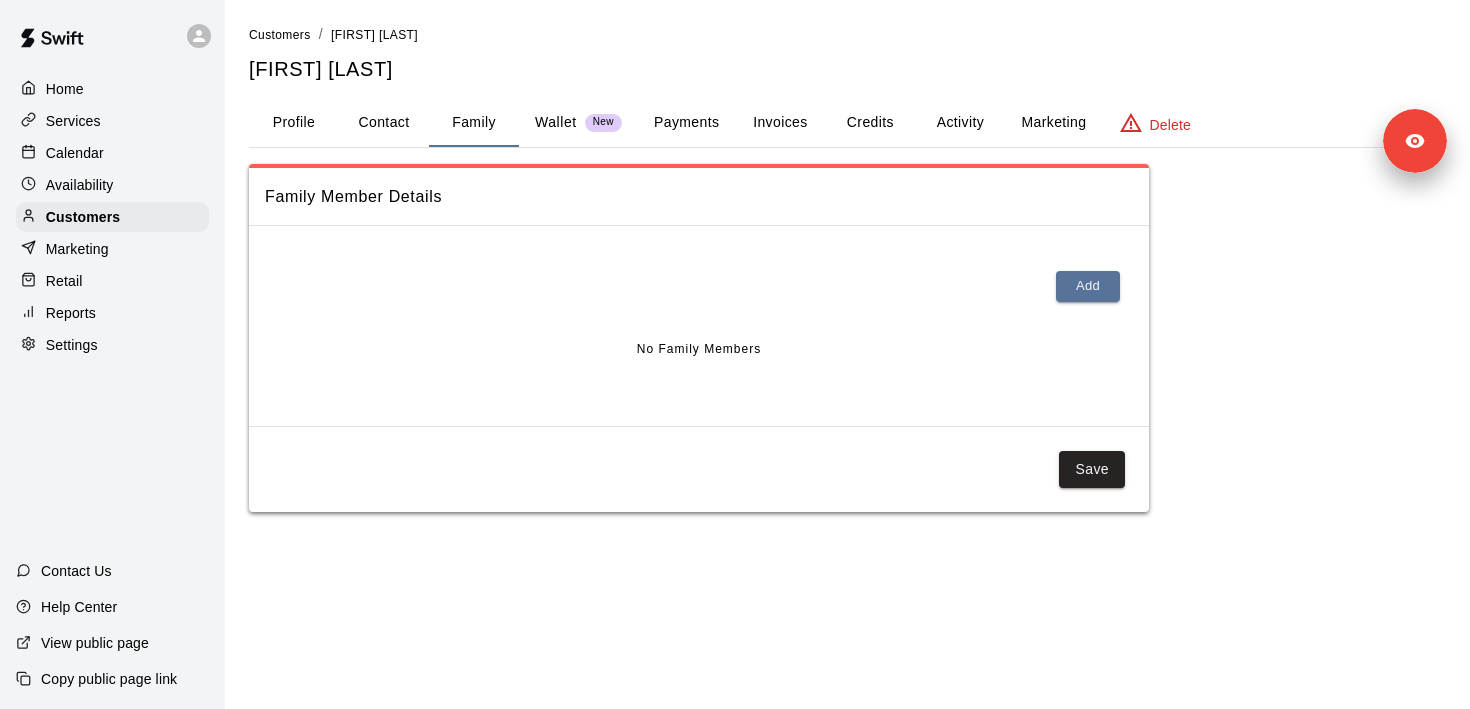 click on "Wallet" at bounding box center (556, 122) 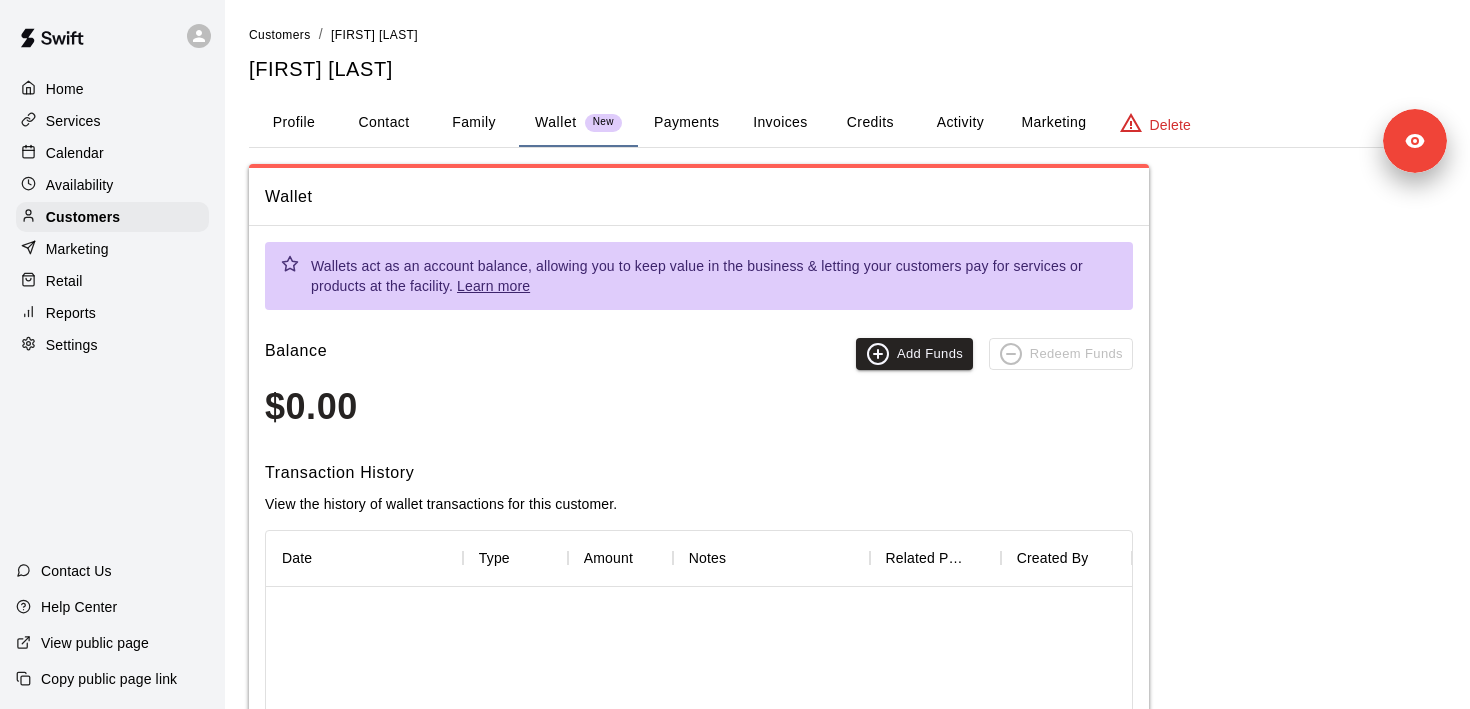 click on "Payments" at bounding box center [686, 123] 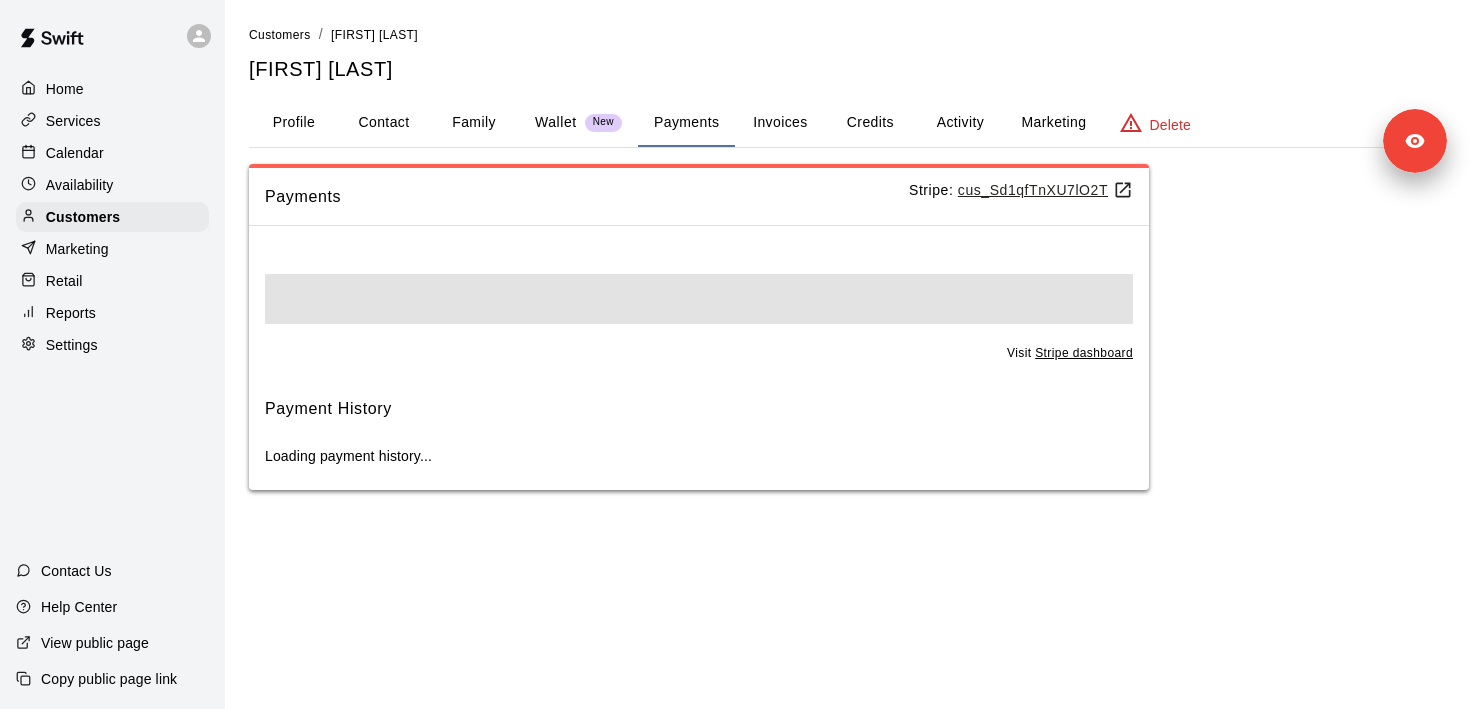 click on "Credits" at bounding box center [870, 123] 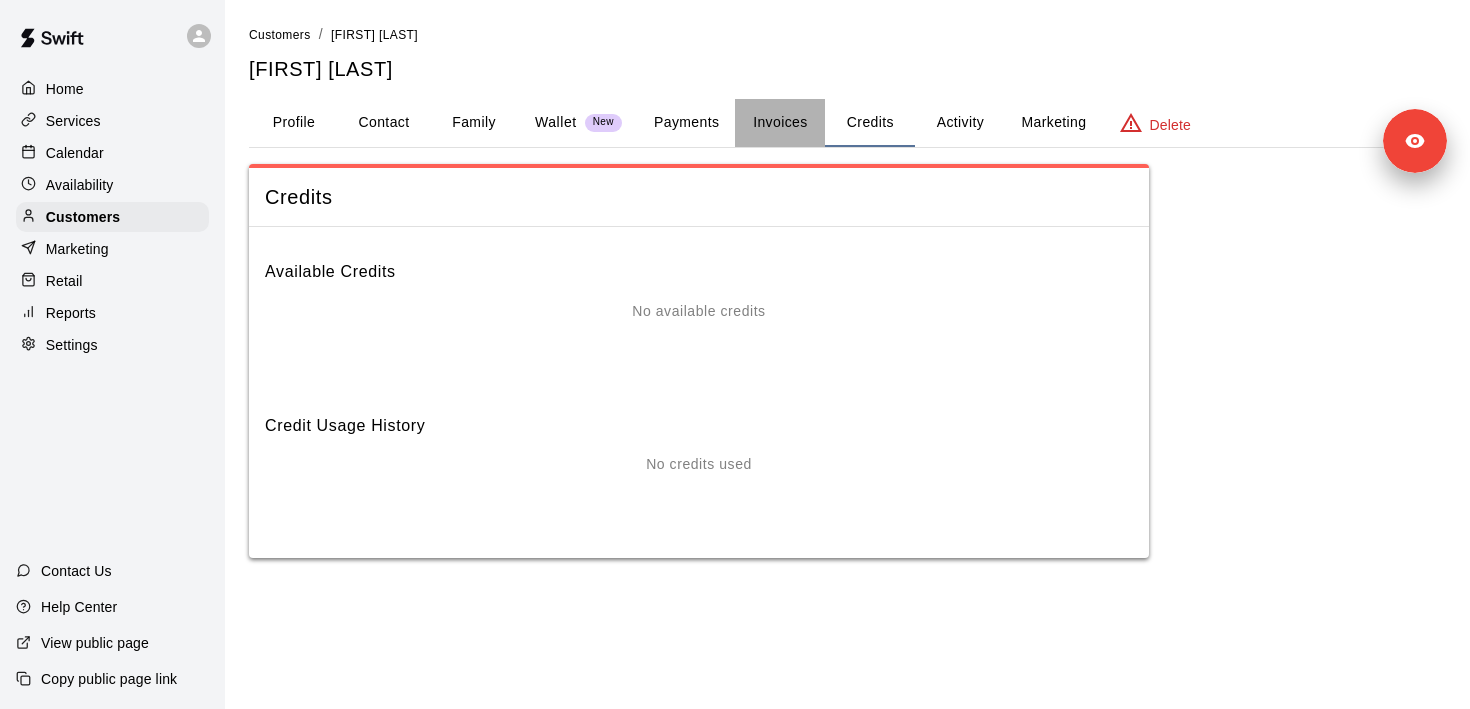 click on "Invoices" at bounding box center [780, 123] 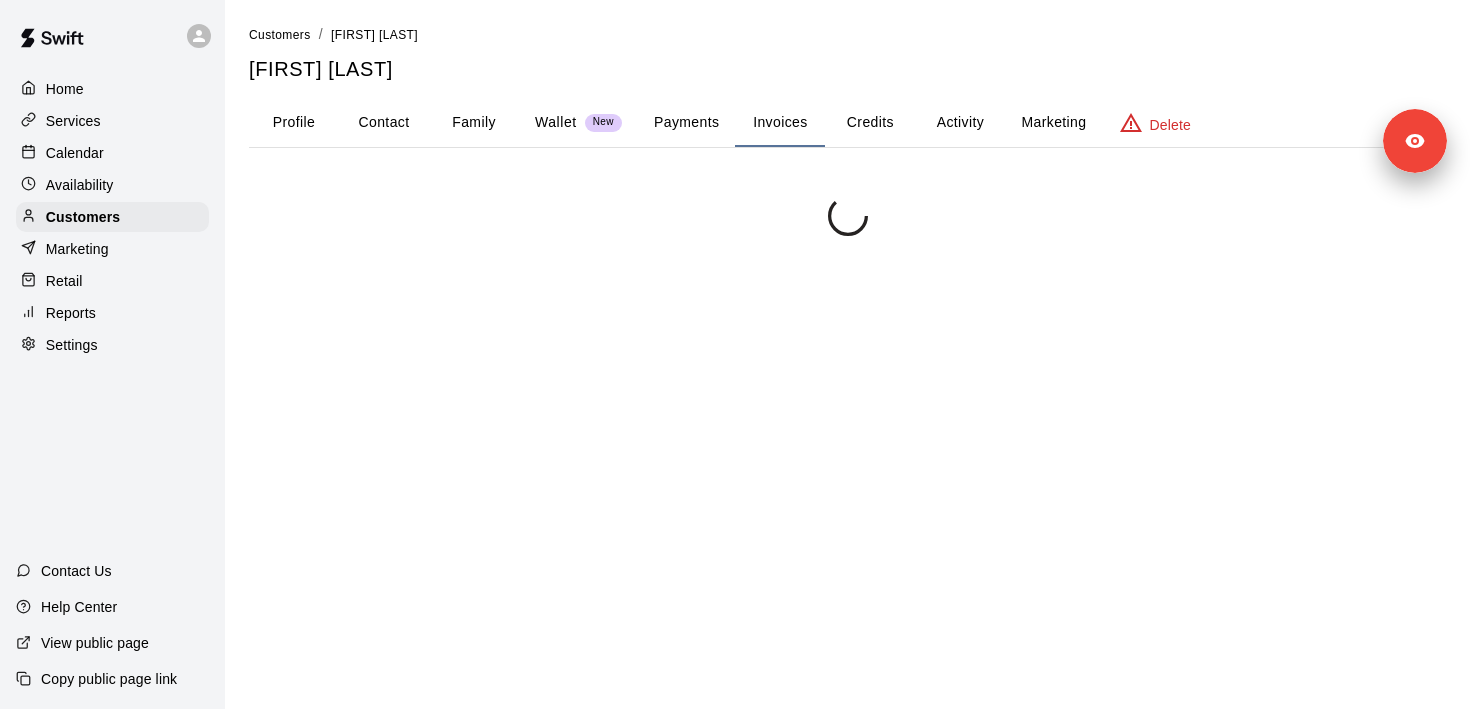 click on "Activity" at bounding box center [960, 123] 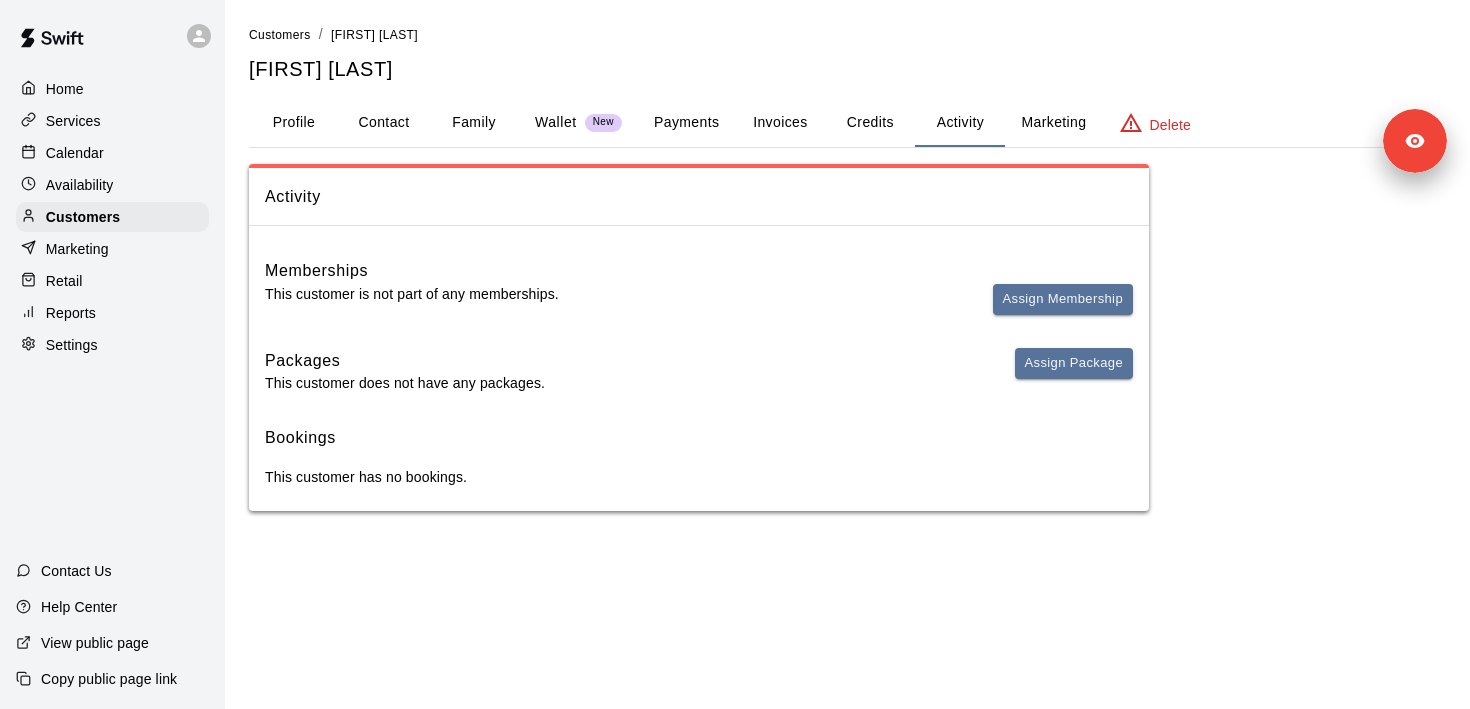 click on "Marketing" at bounding box center (1053, 123) 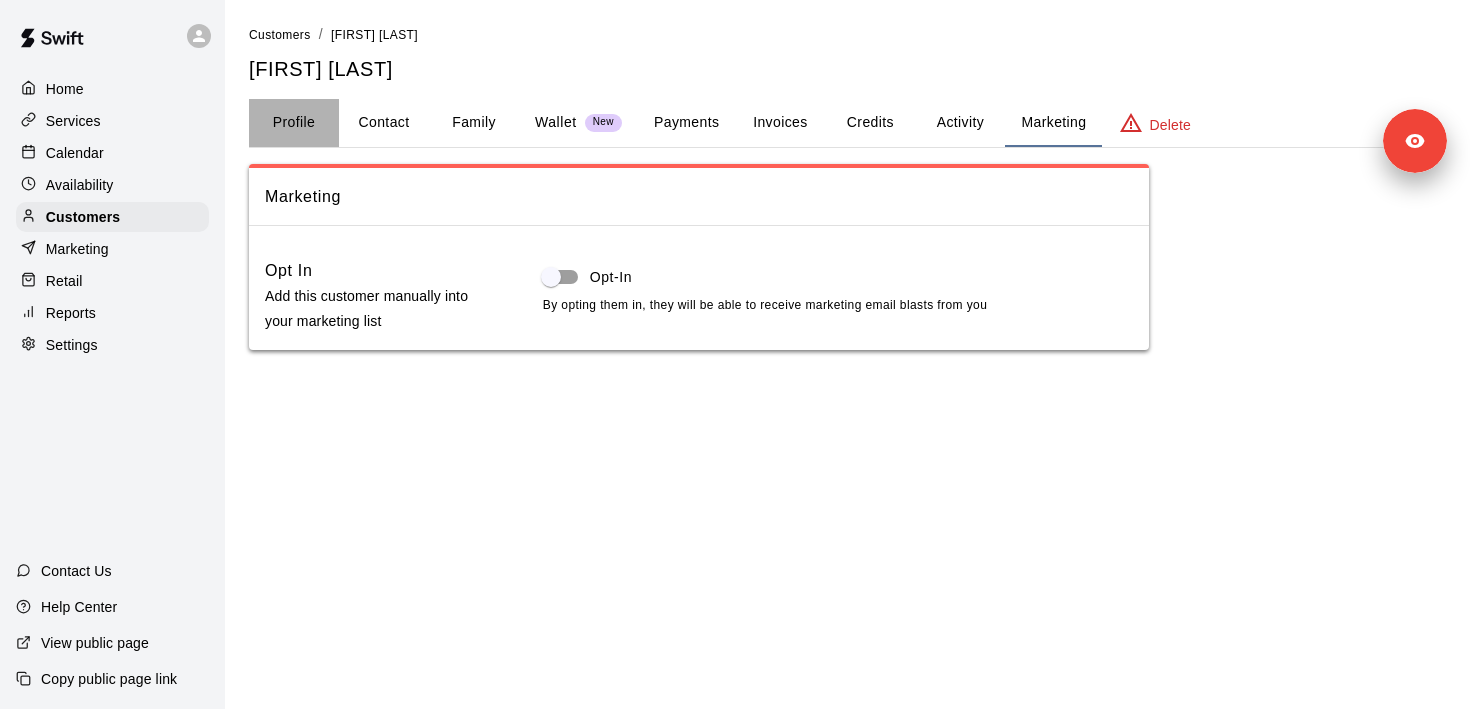 click on "Profile" at bounding box center (294, 123) 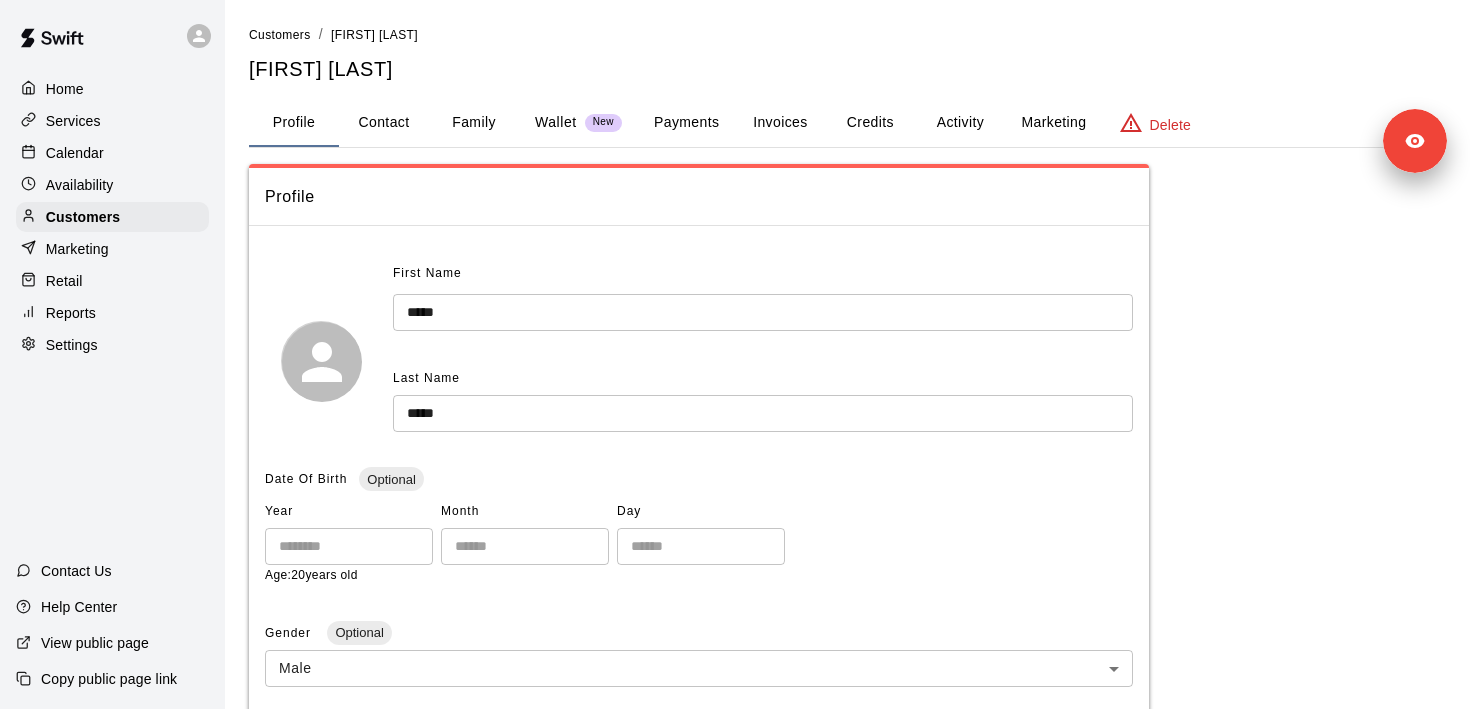 type 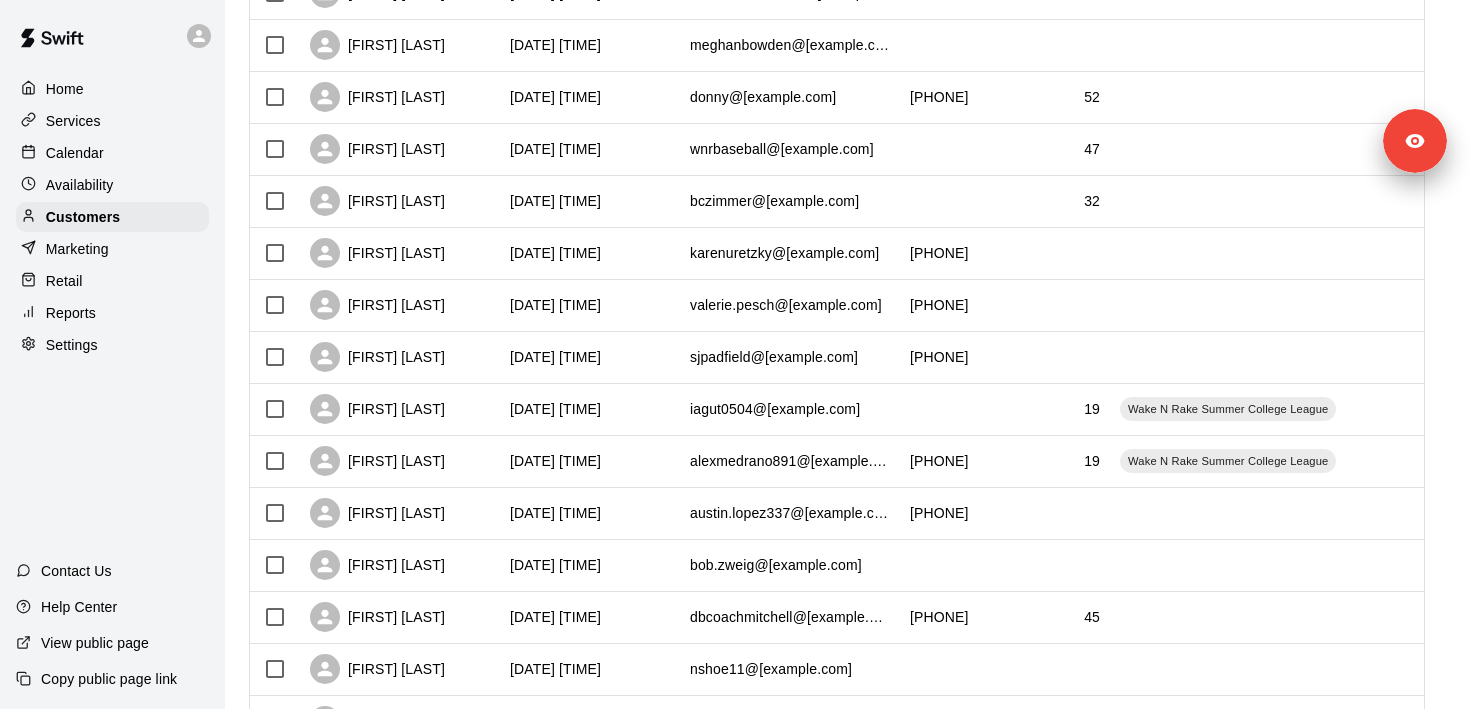 scroll, scrollTop: 0, scrollLeft: 0, axis: both 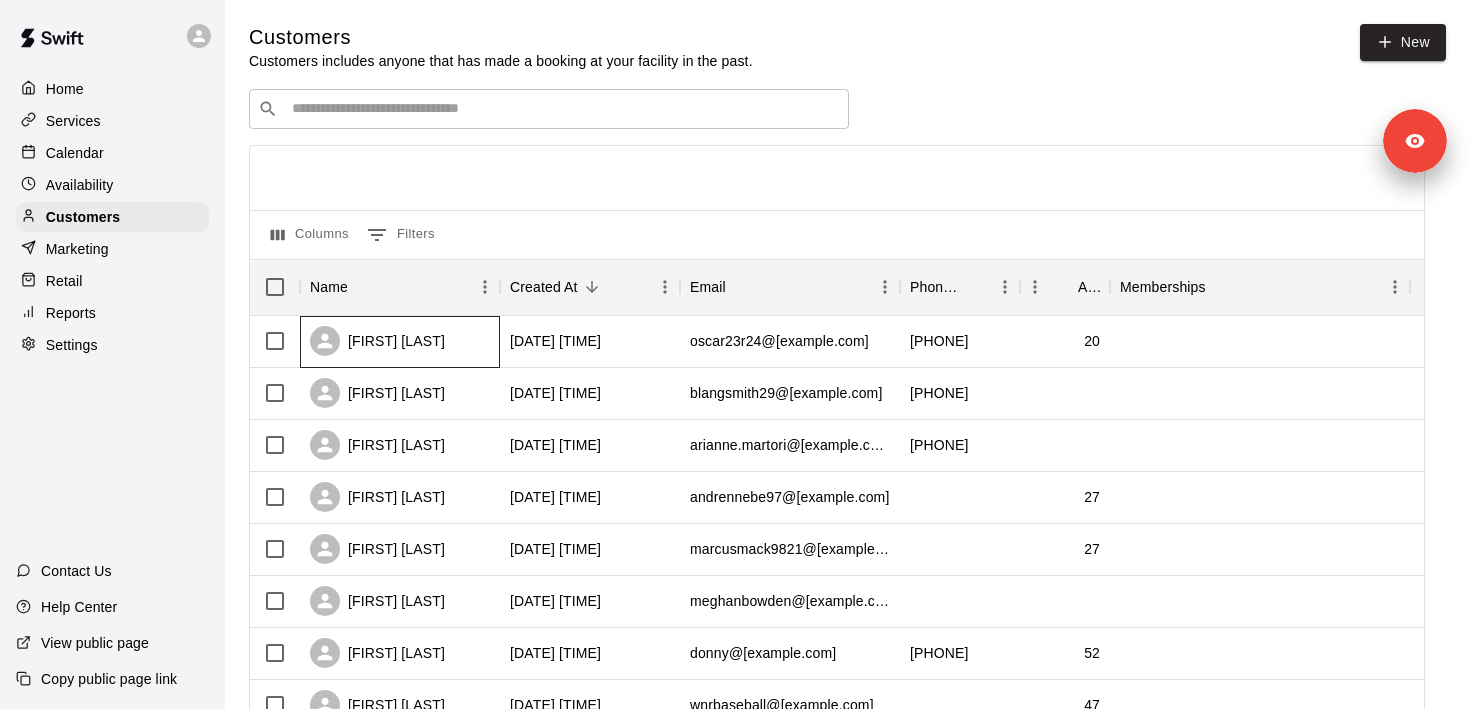 click on "[FIRST] [LAST]" at bounding box center [400, 342] 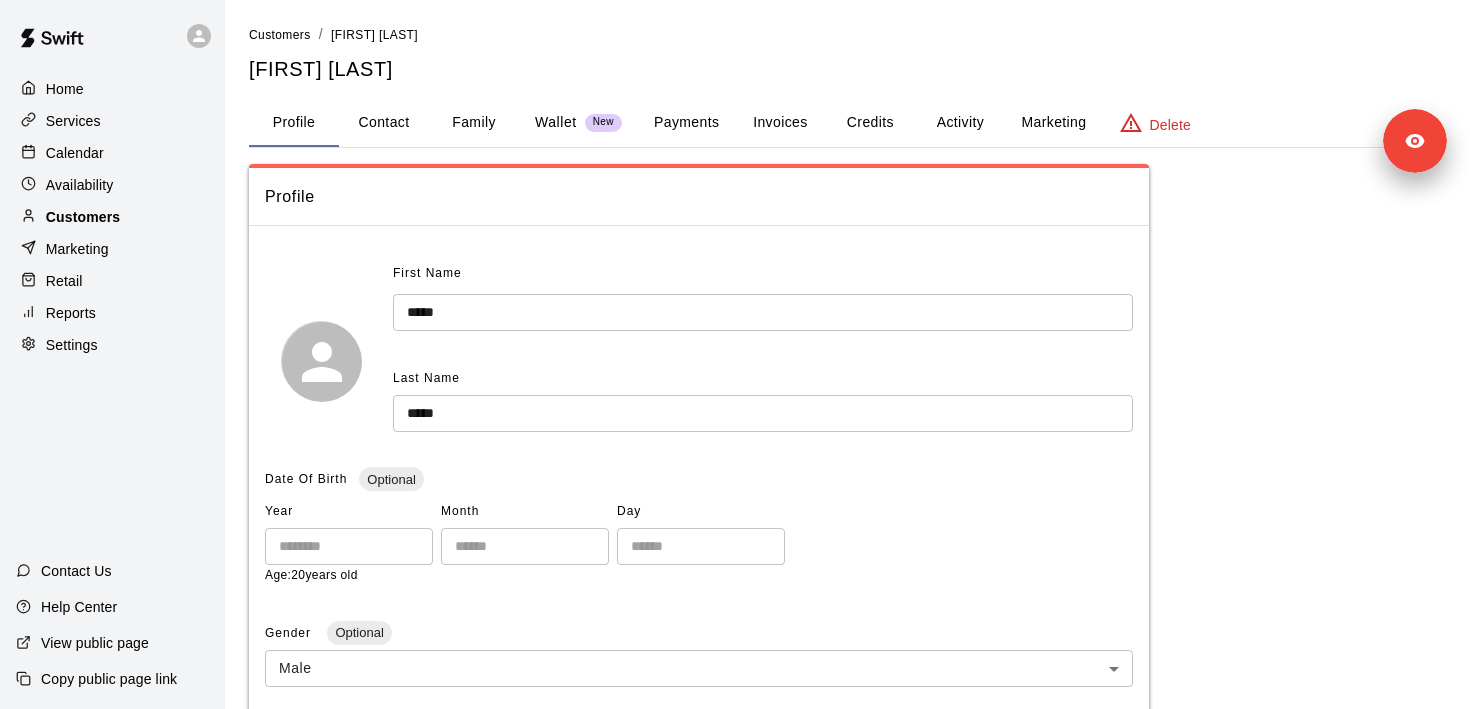 click on "Customers" at bounding box center [112, 217] 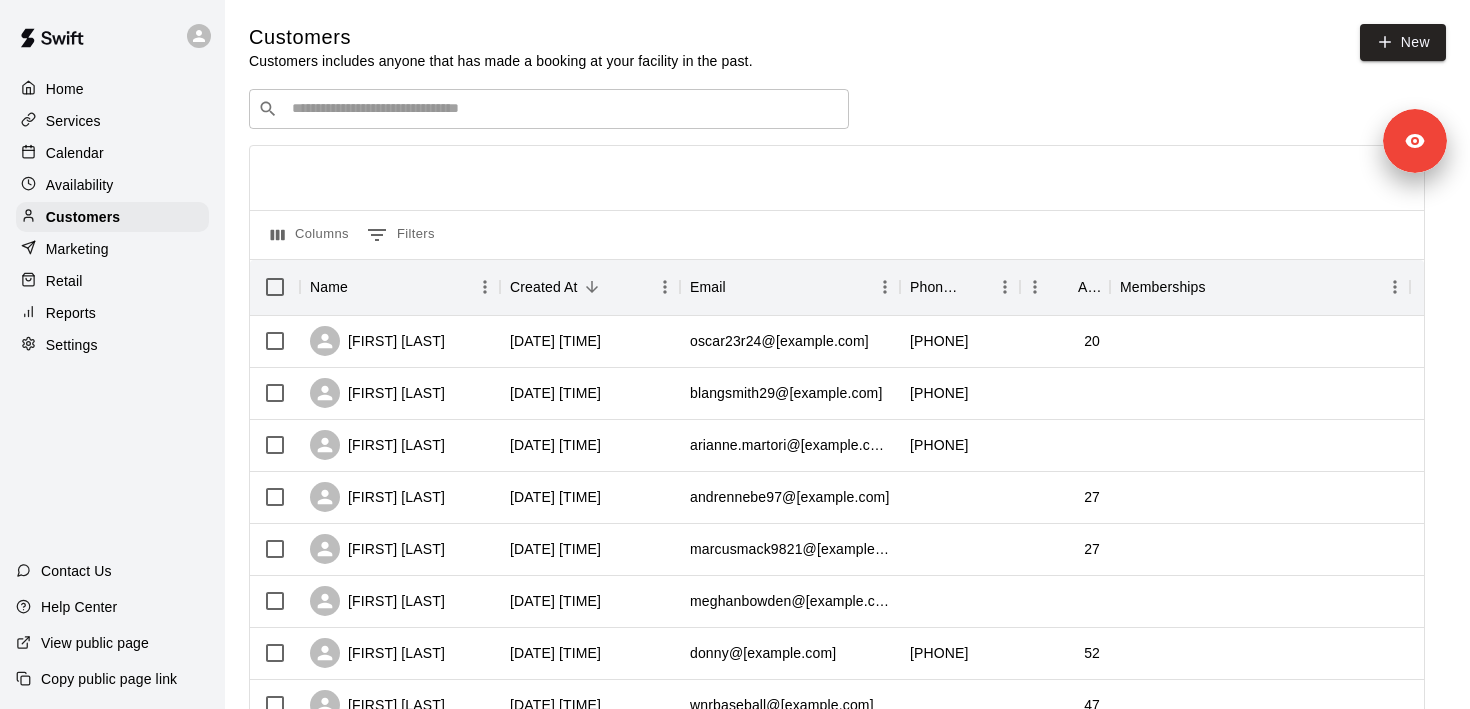 click on "Home" at bounding box center (112, 89) 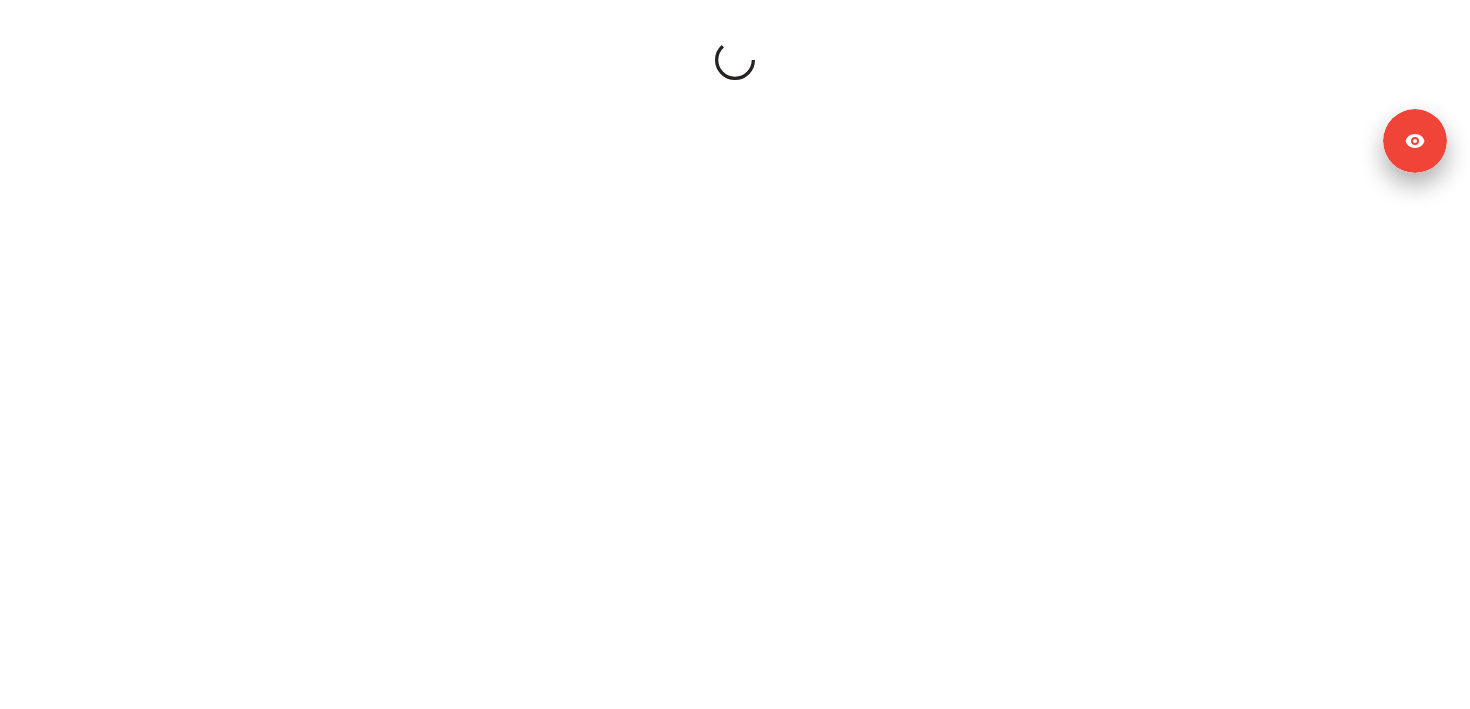 scroll, scrollTop: 0, scrollLeft: 0, axis: both 